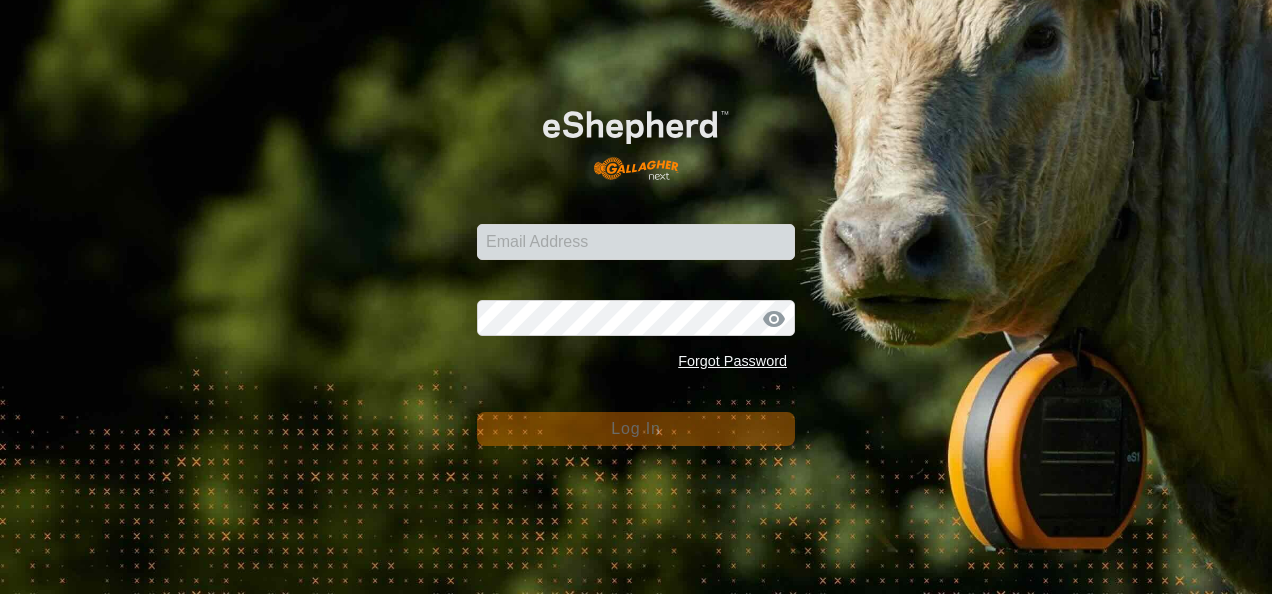 scroll, scrollTop: 0, scrollLeft: 0, axis: both 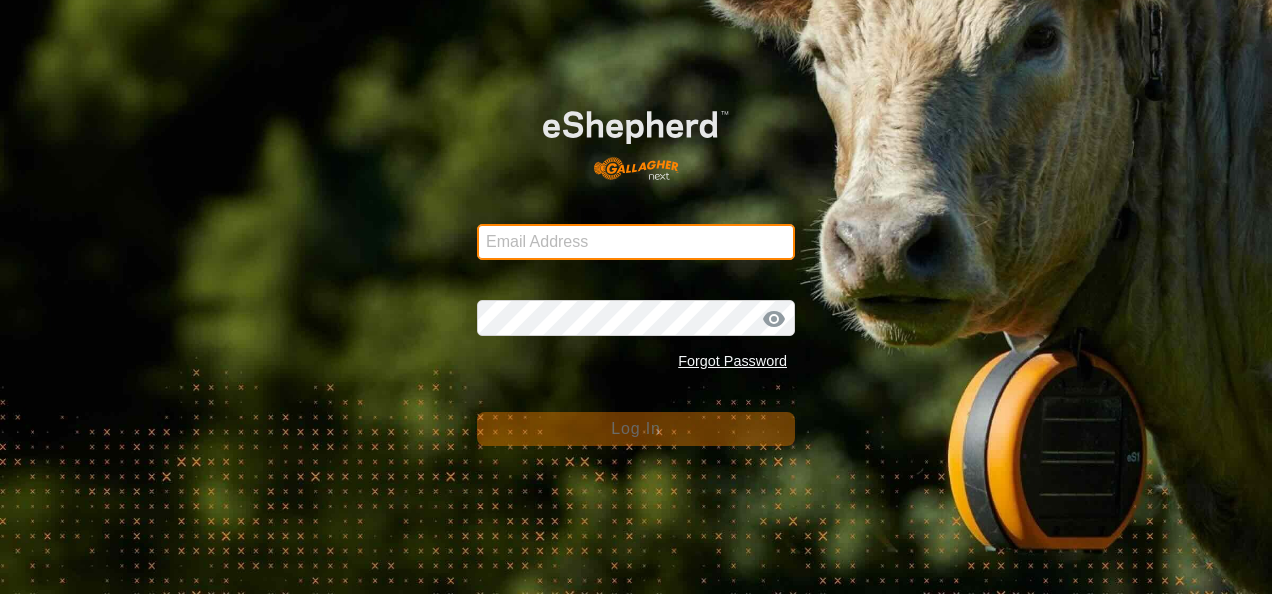 type on "[EMAIL_ADDRESS][DOMAIN_NAME]" 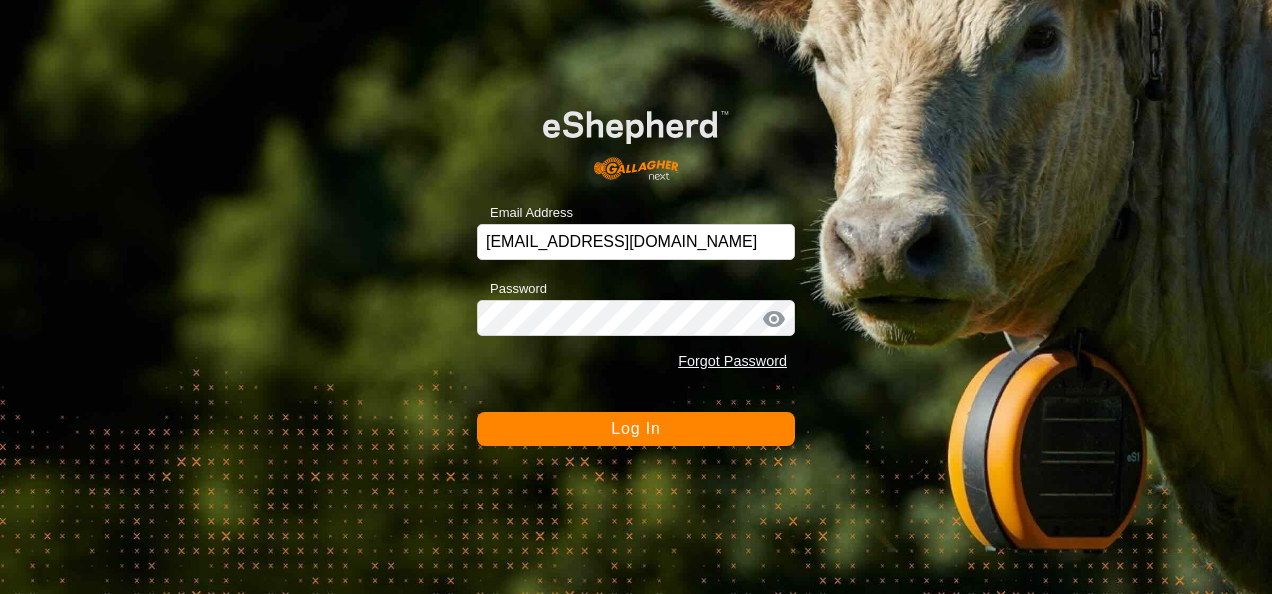 drag, startPoint x: 1004, startPoint y: 348, endPoint x: 941, endPoint y: 361, distance: 64.327286 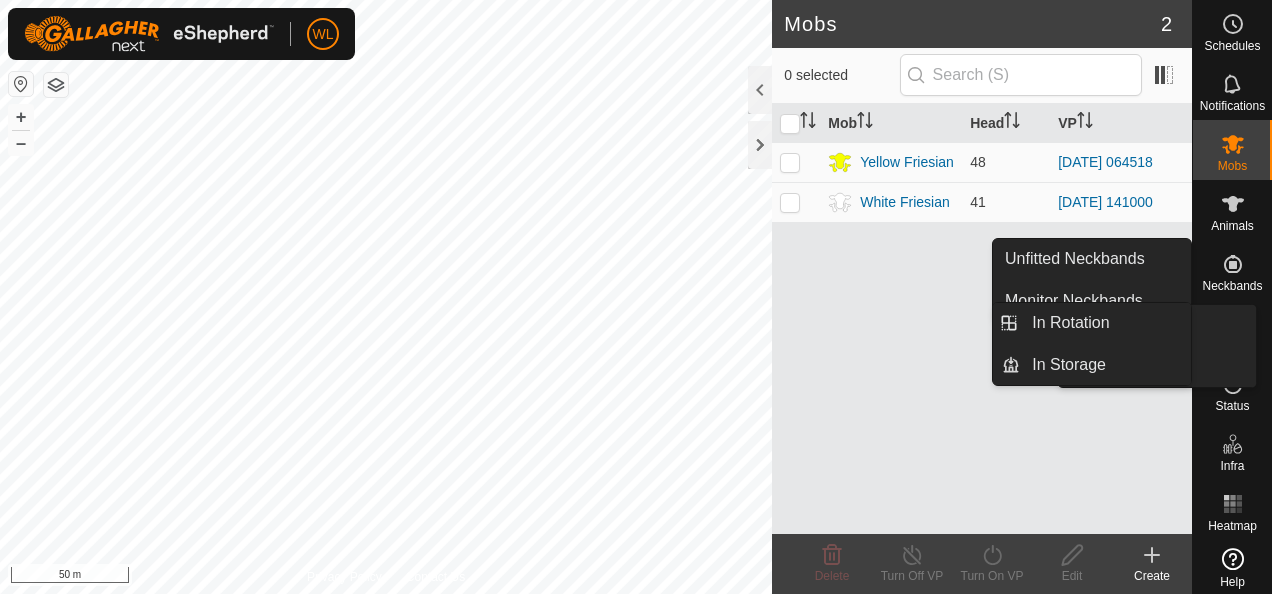 click 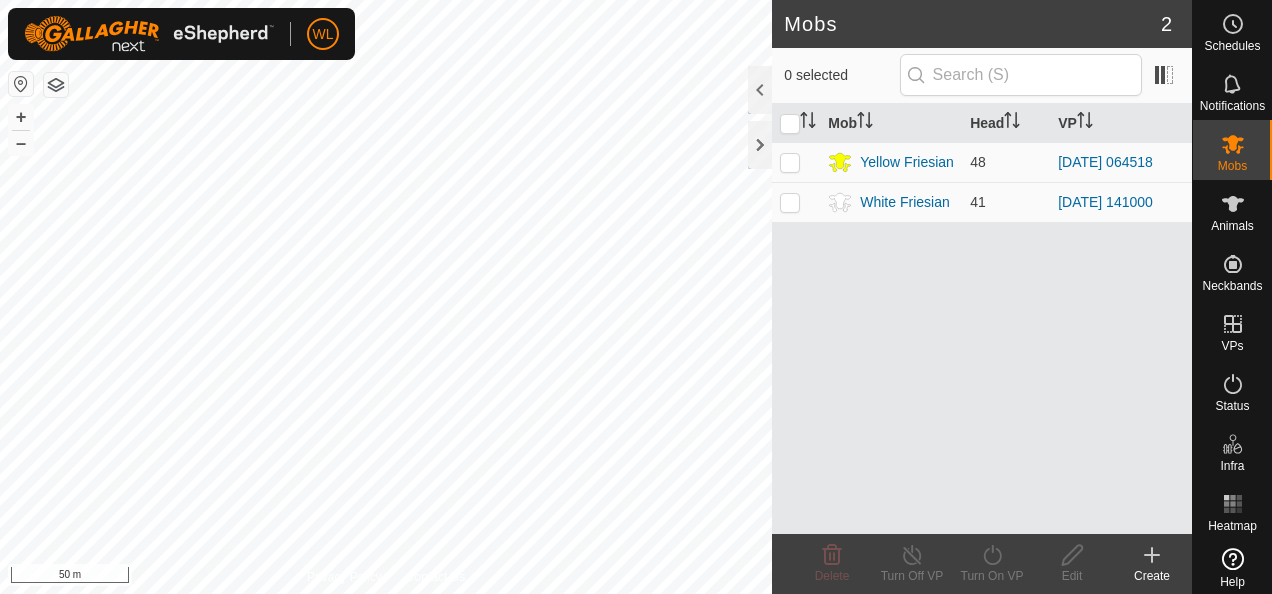 click on "Create" 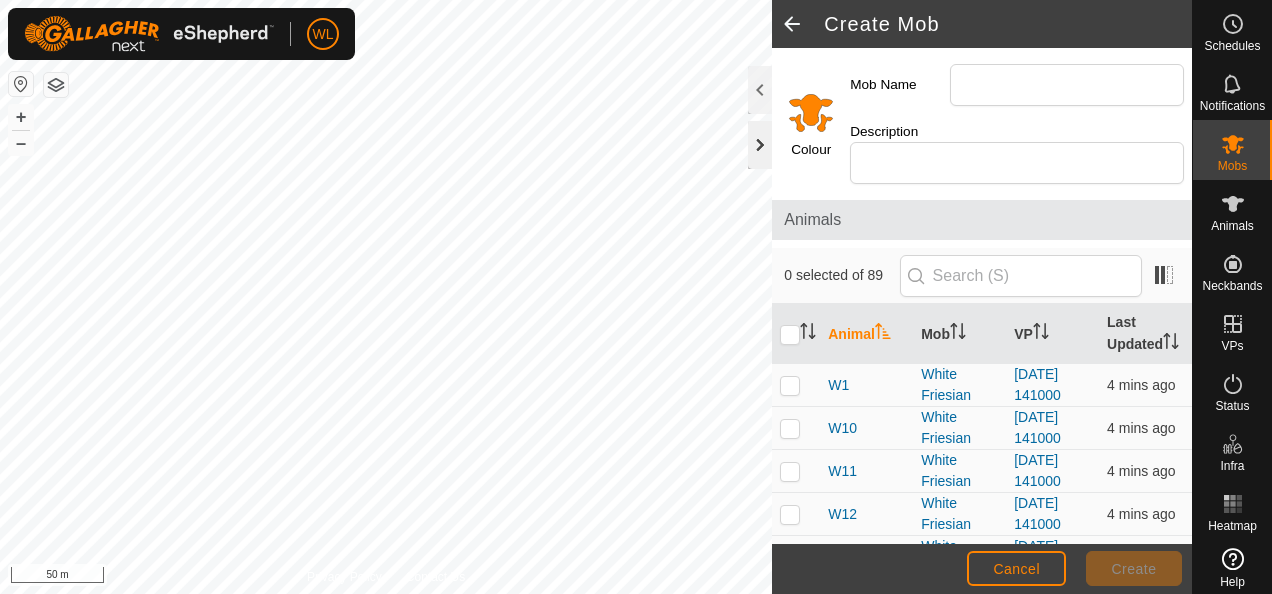 click 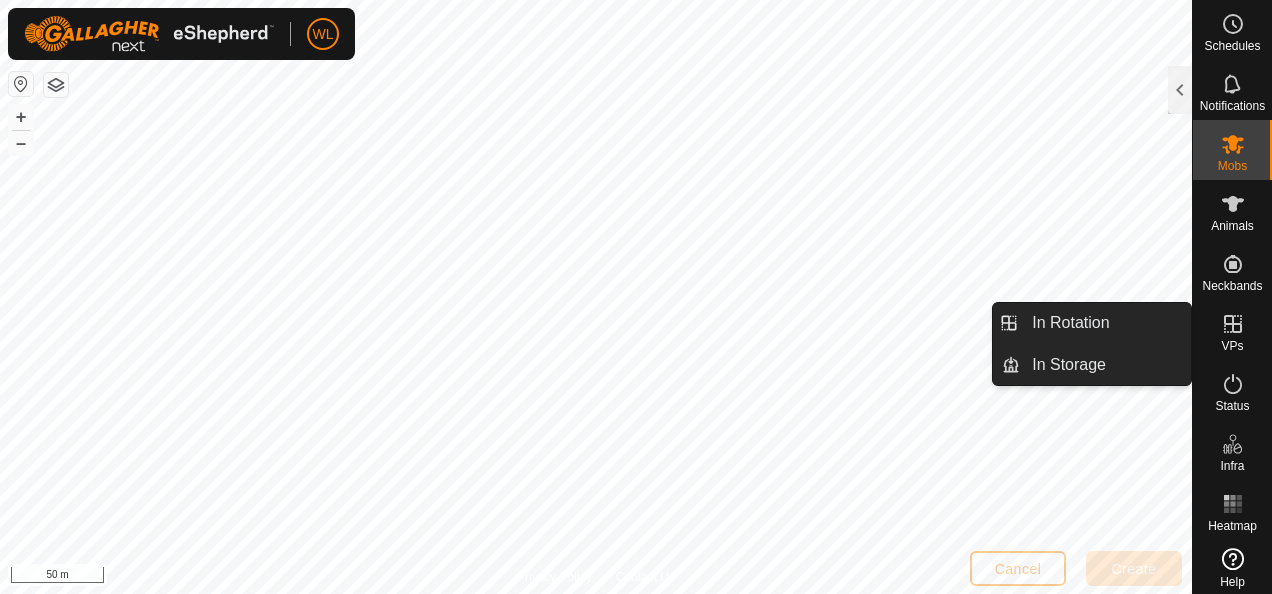 click on "VPs" at bounding box center (1232, 346) 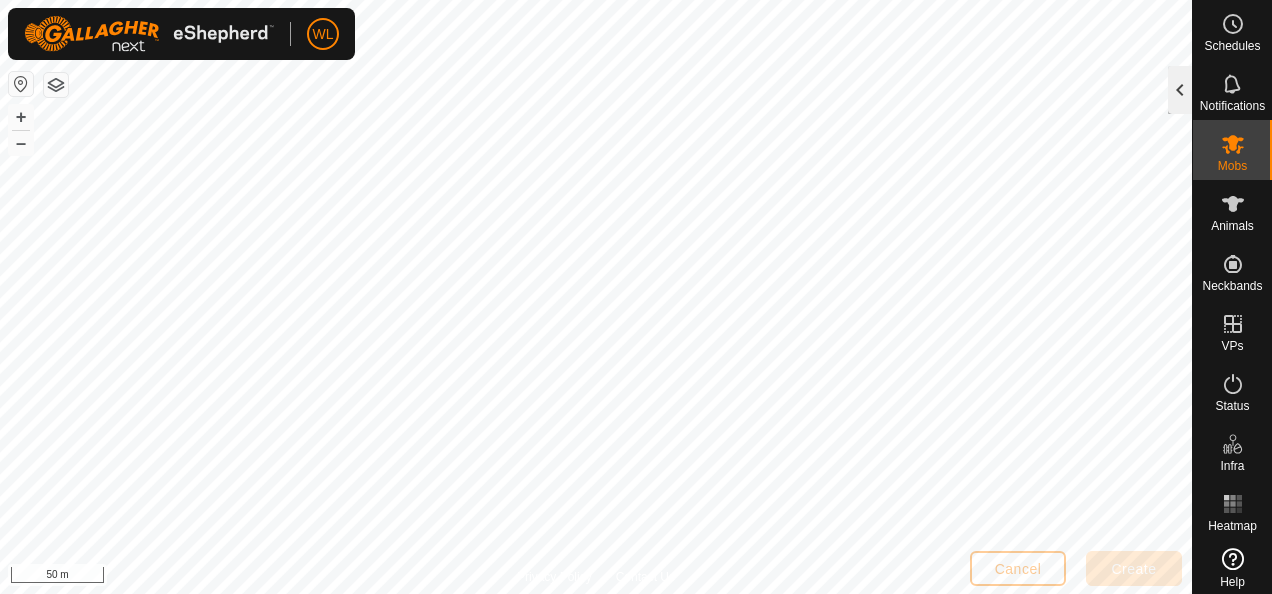 click 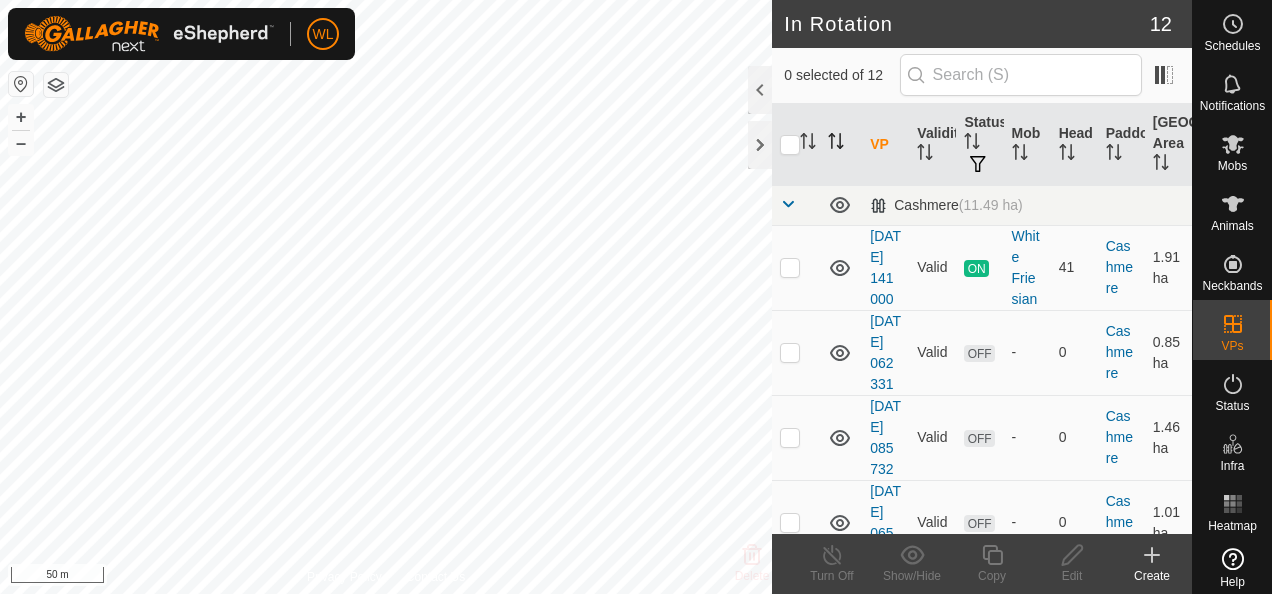 scroll, scrollTop: 0, scrollLeft: 0, axis: both 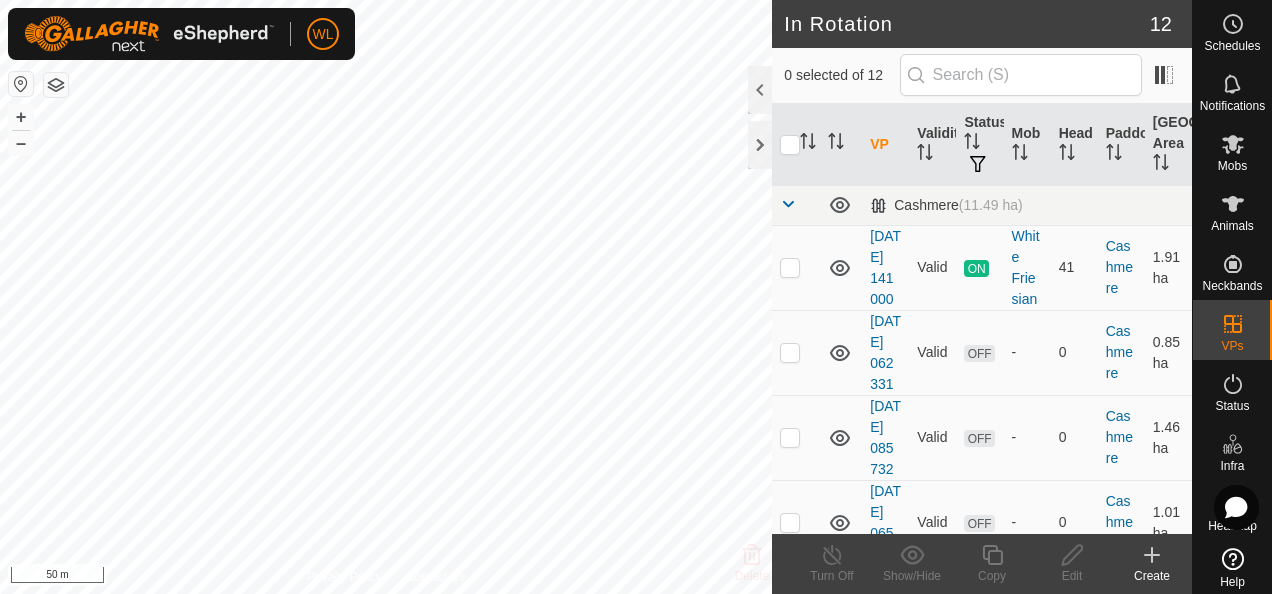 click 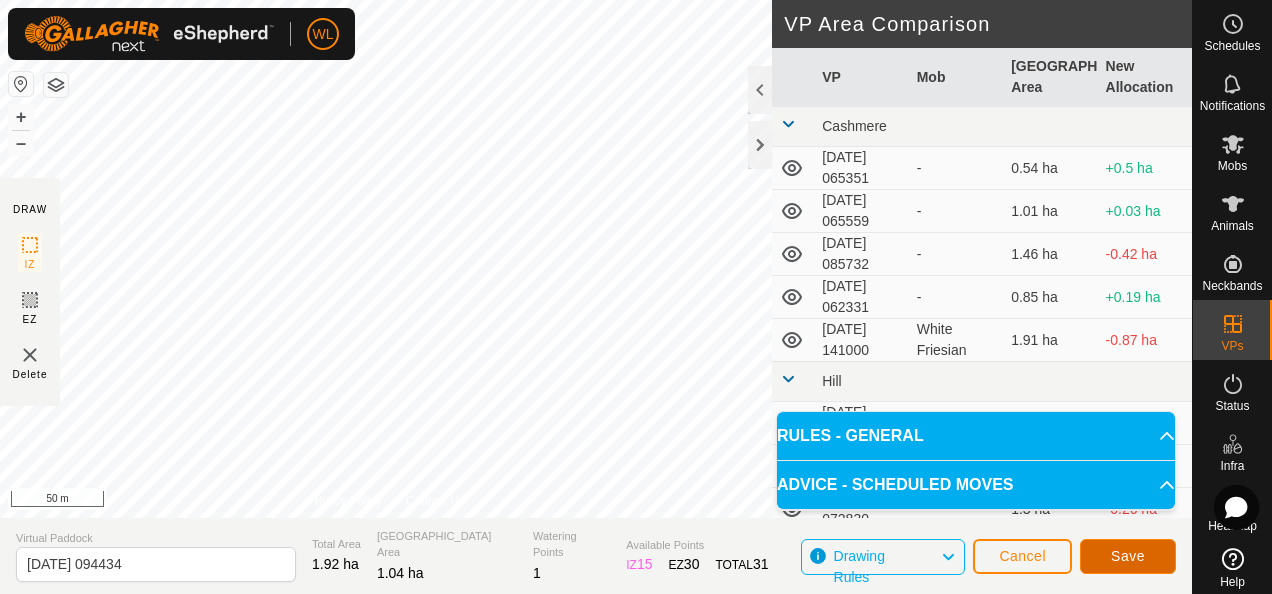 click on "Save" 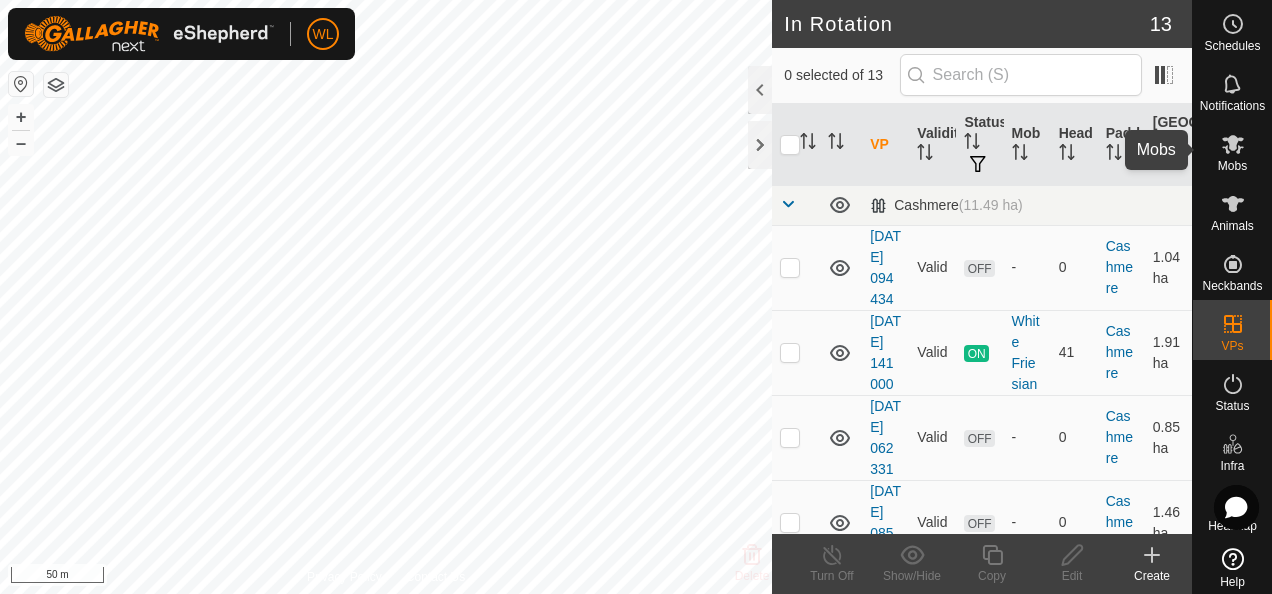 drag, startPoint x: 1223, startPoint y: 152, endPoint x: 1204, endPoint y: 160, distance: 20.615528 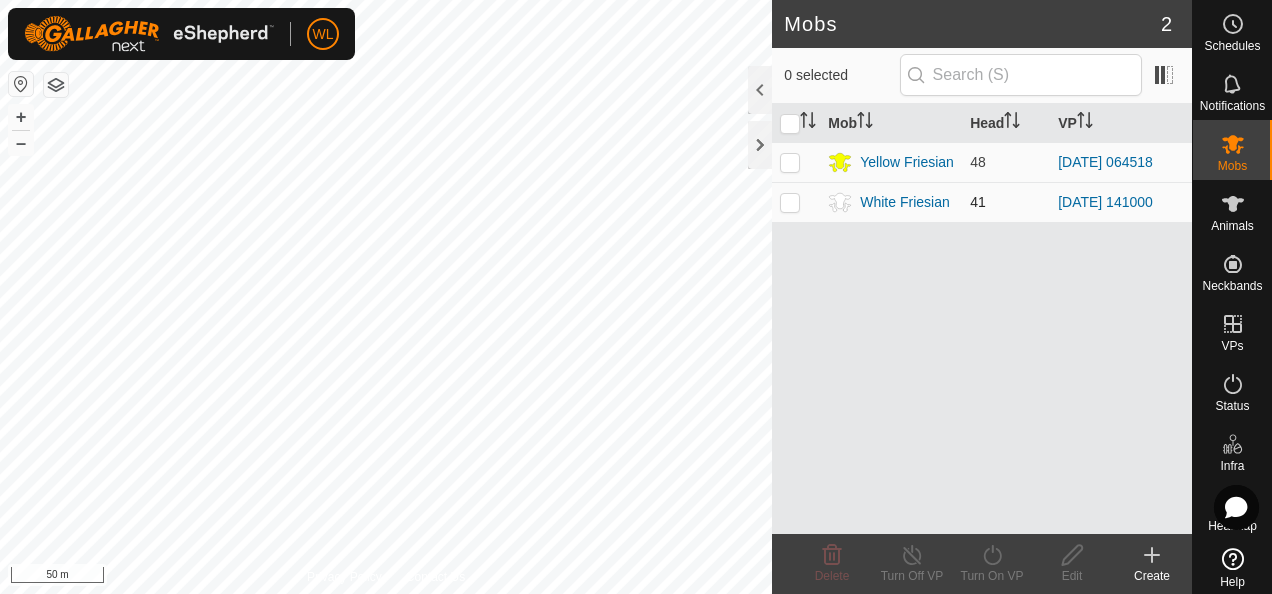click at bounding box center [790, 202] 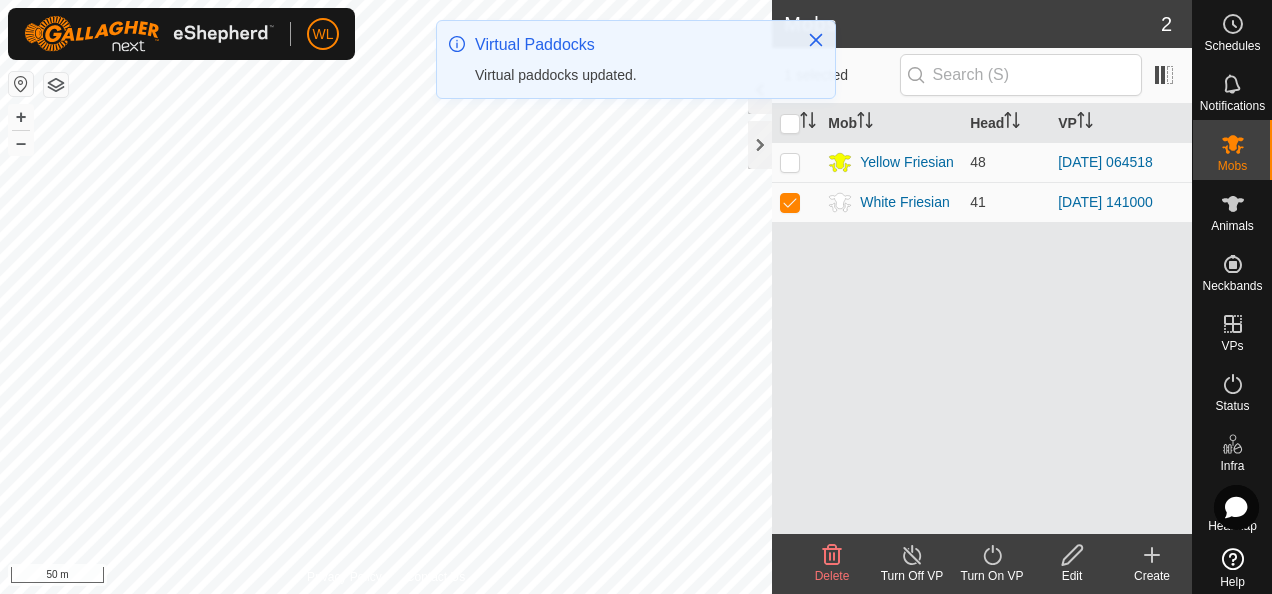 click on "Turn On VP" 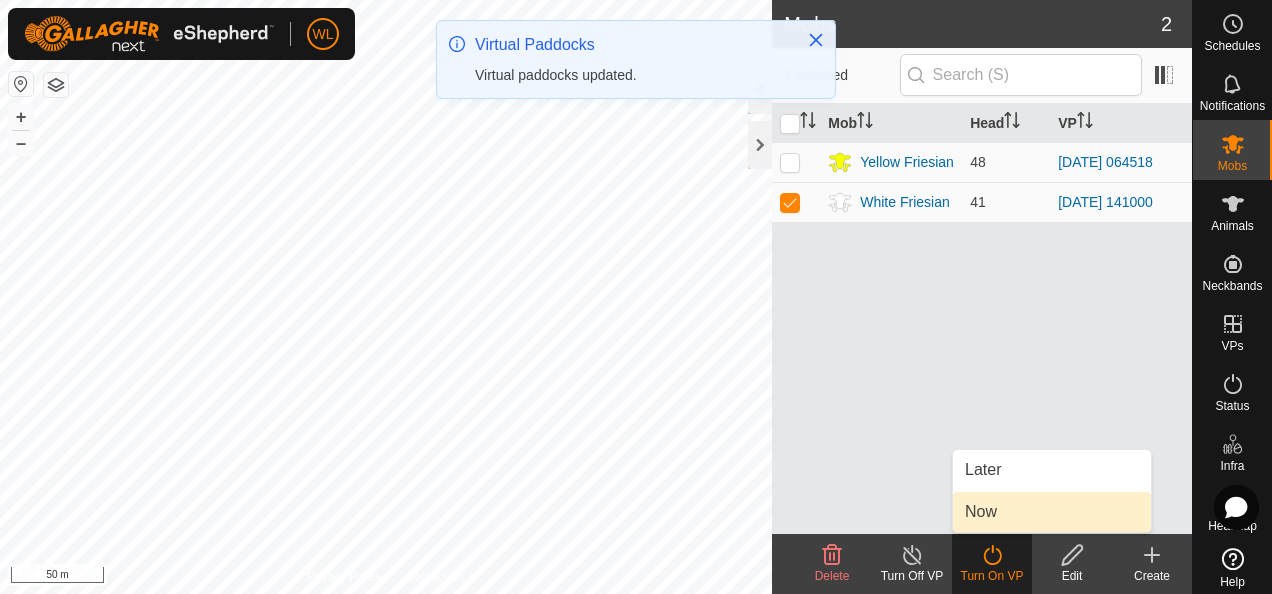 click on "Now" at bounding box center [1052, 512] 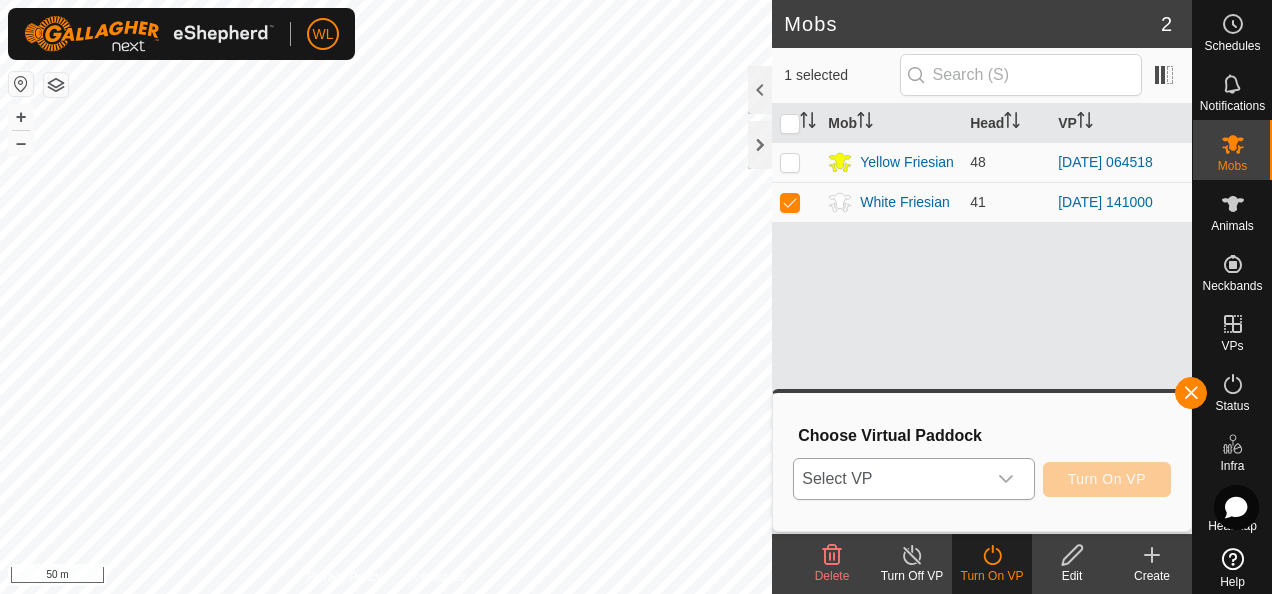 click at bounding box center [1006, 479] 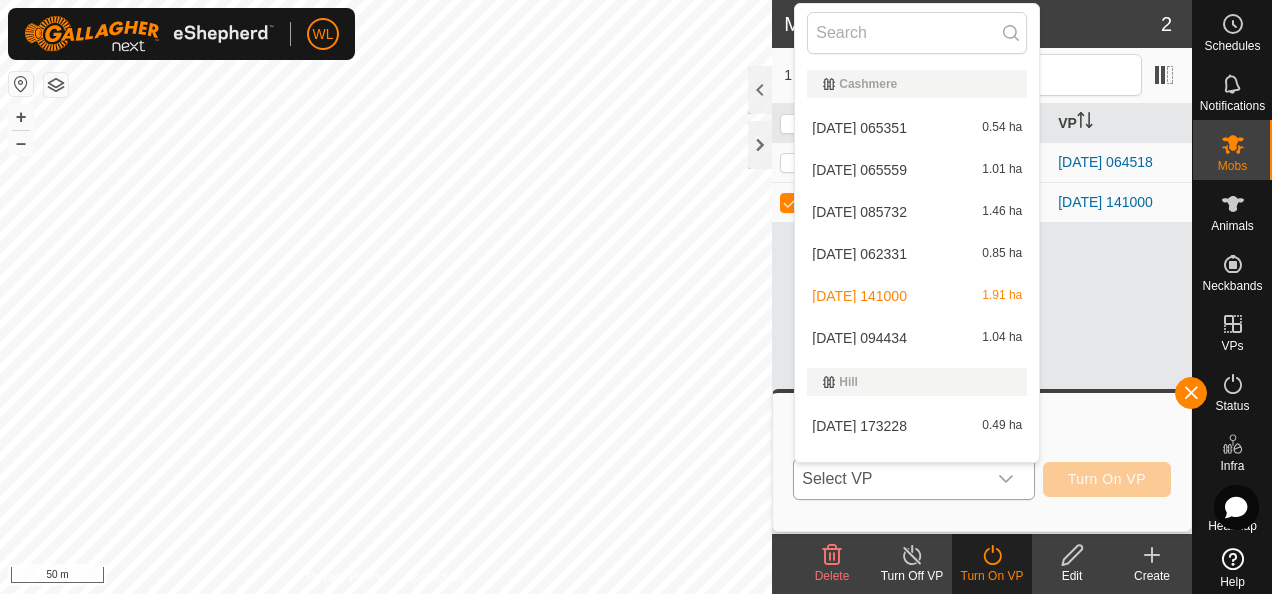 scroll, scrollTop: 26, scrollLeft: 0, axis: vertical 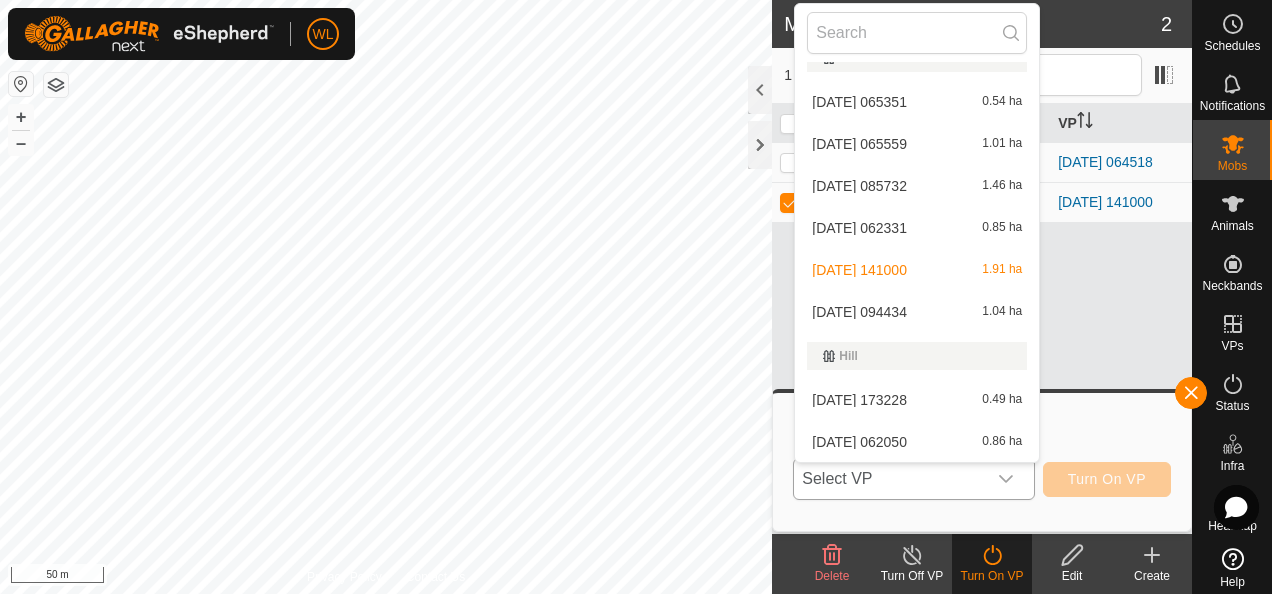 click on "2025-07-27 094434  1.04 ha" at bounding box center (917, 312) 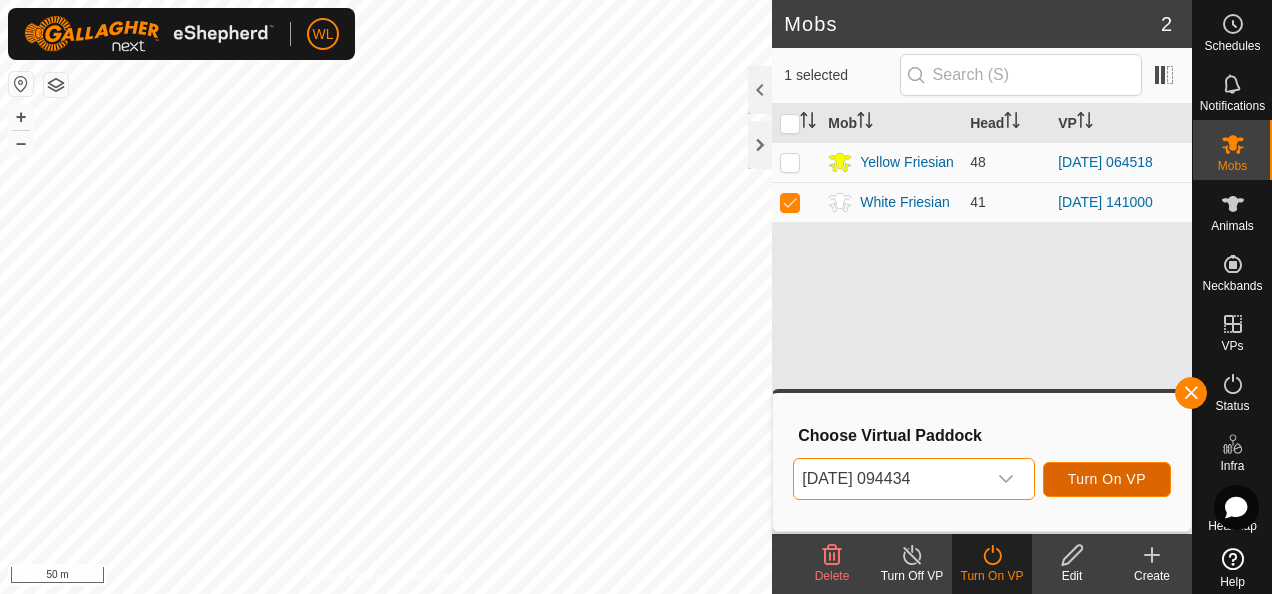 click on "Turn On VP" at bounding box center (1107, 479) 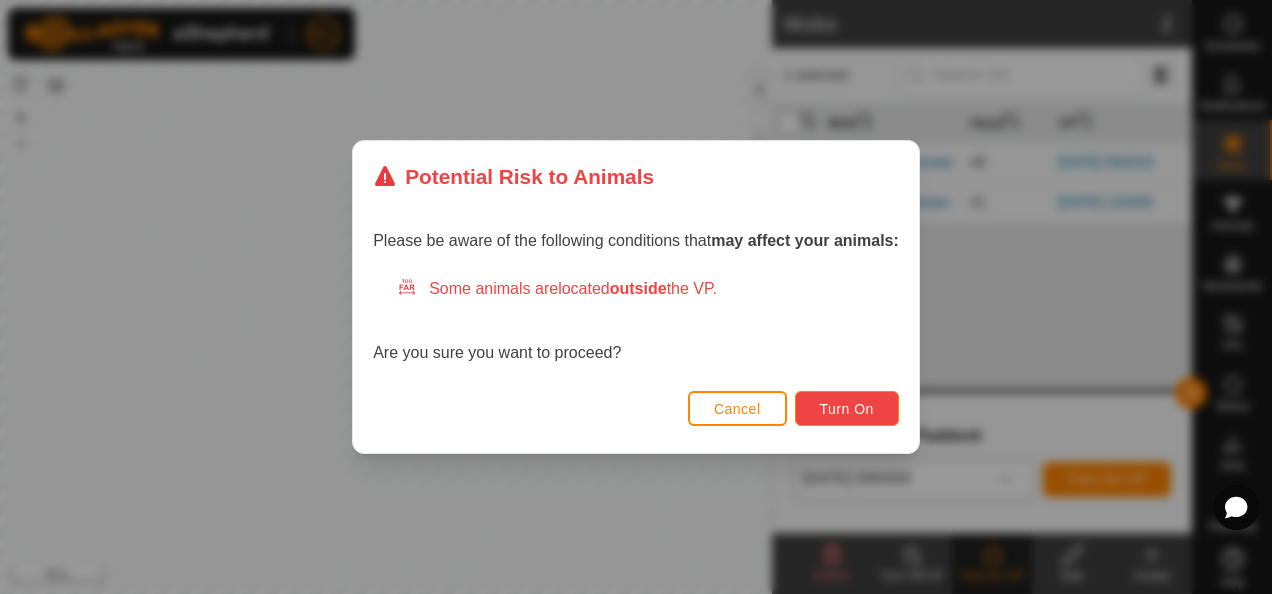 click on "Turn On" at bounding box center (847, 408) 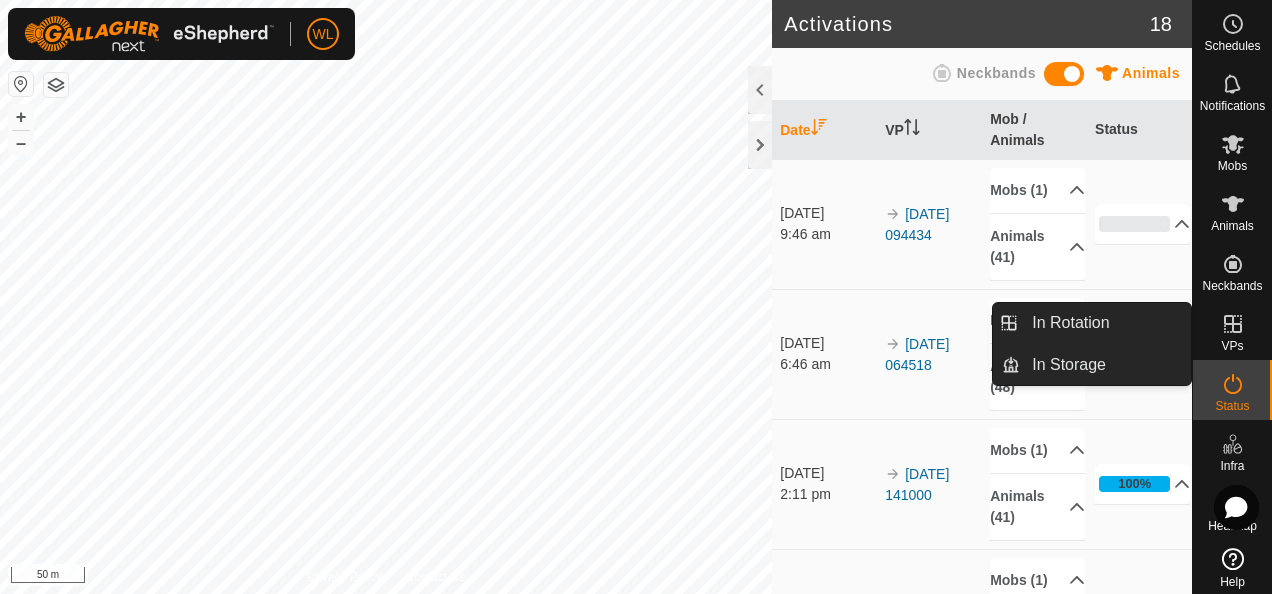 click 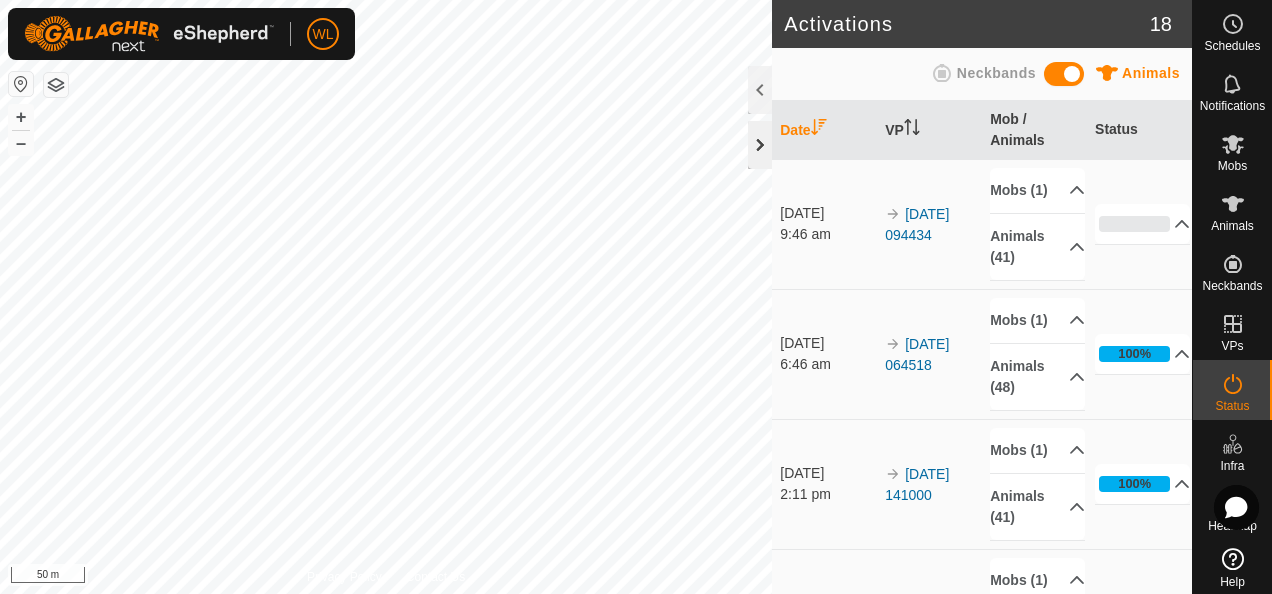 click 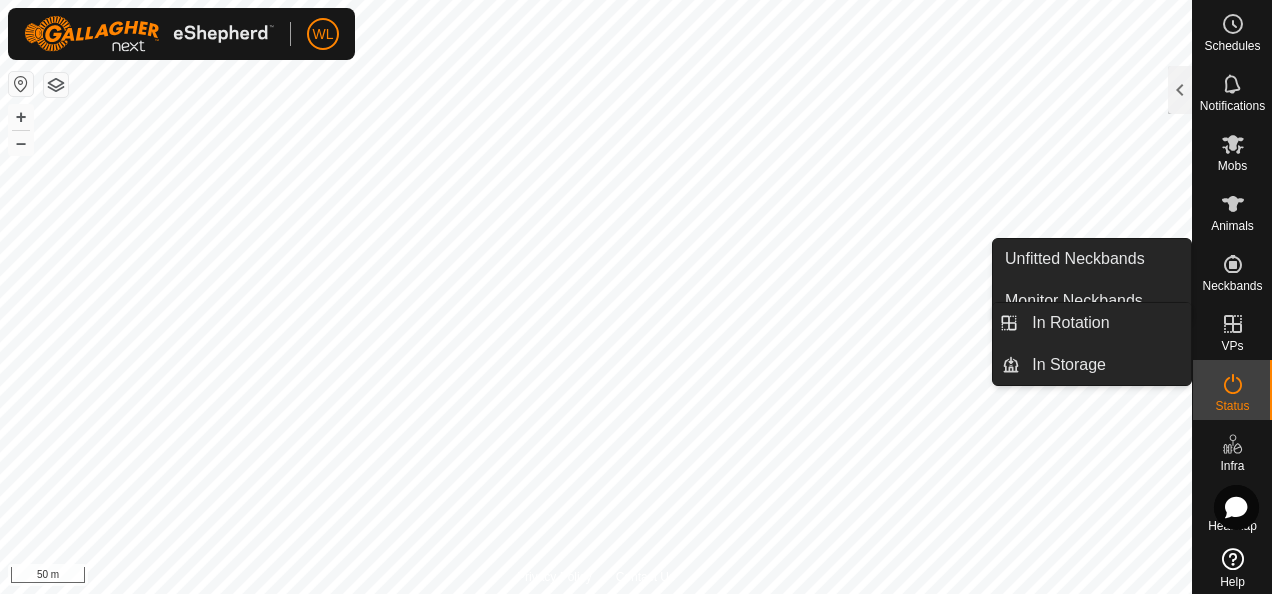 click 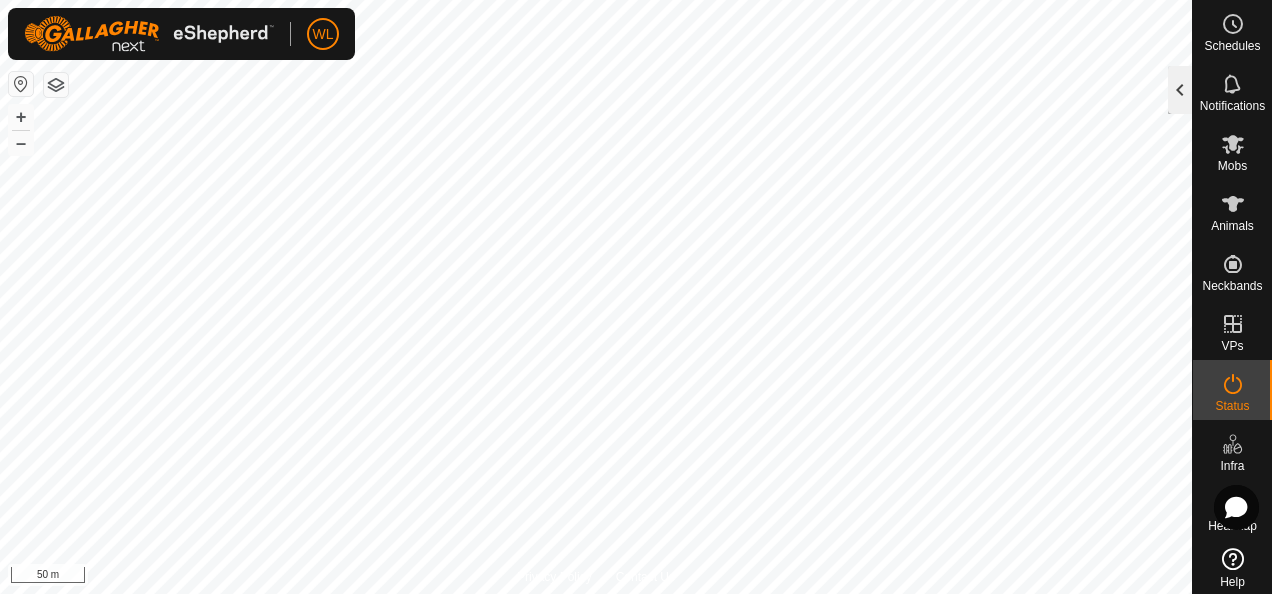click 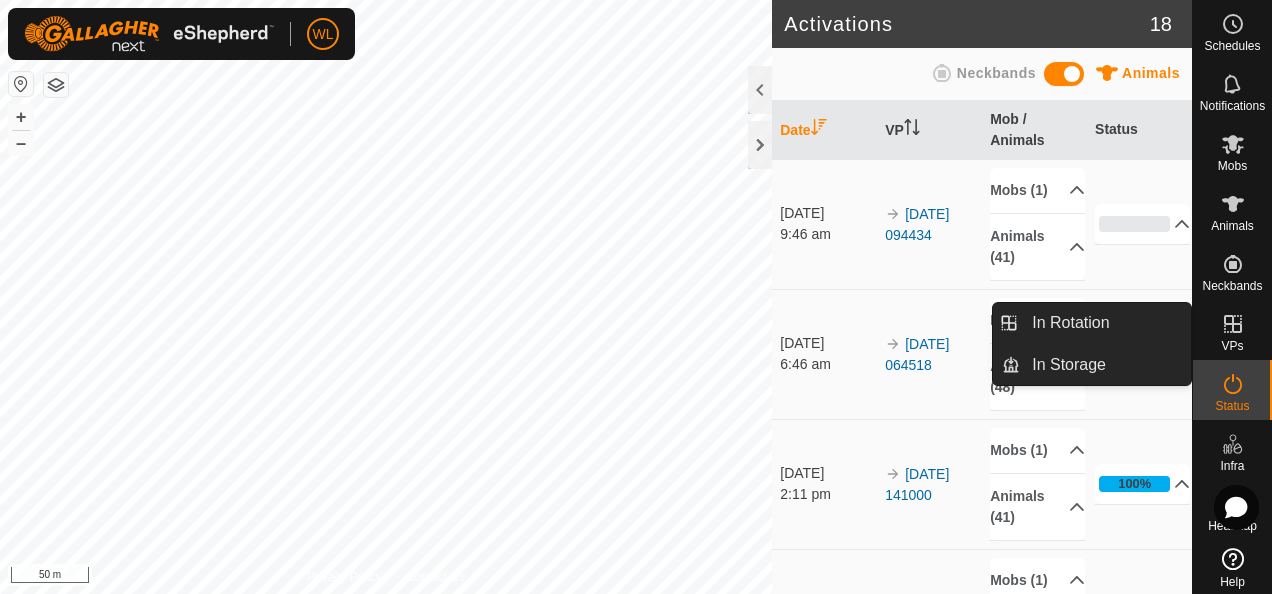 click 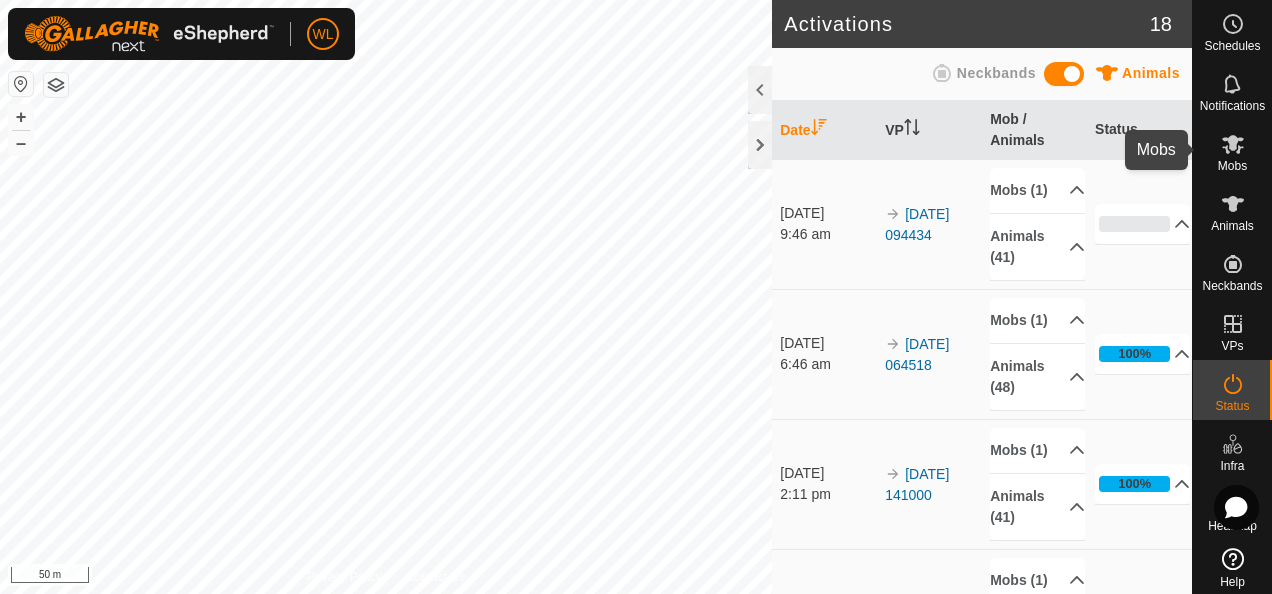click 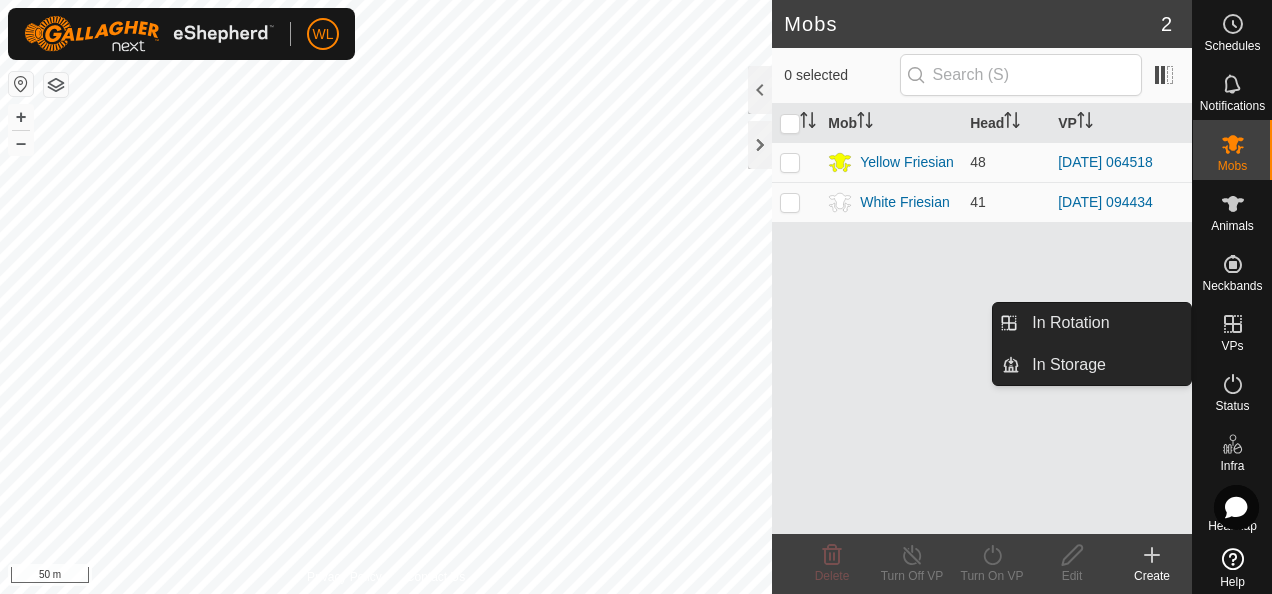 click 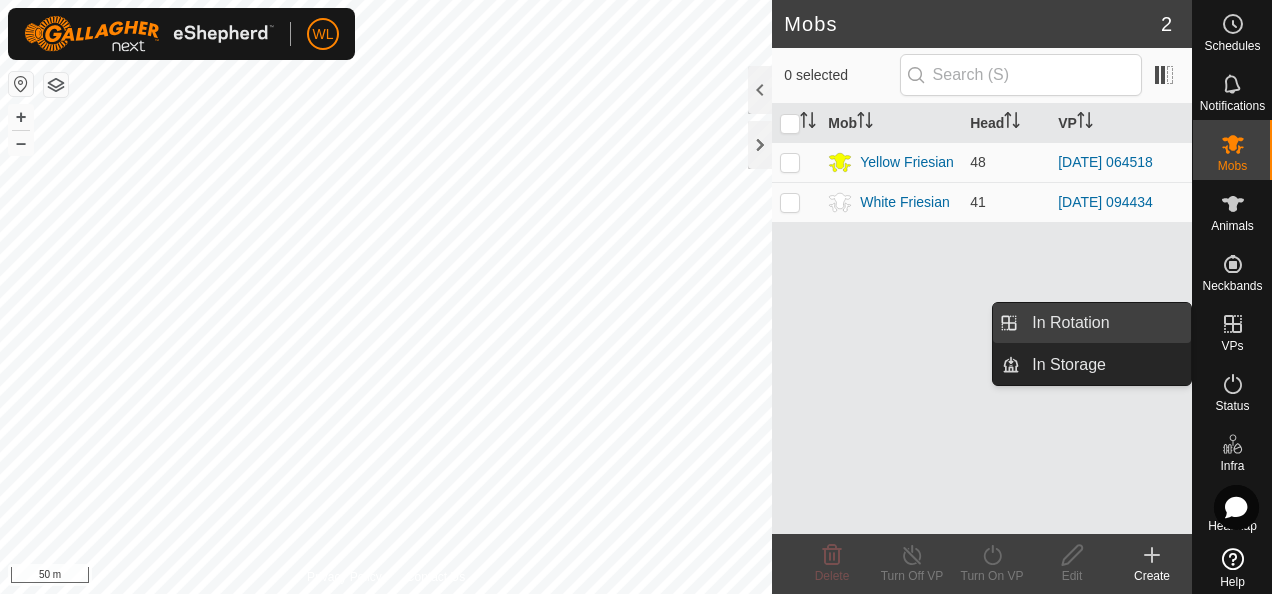 click on "In Rotation" at bounding box center [1105, 323] 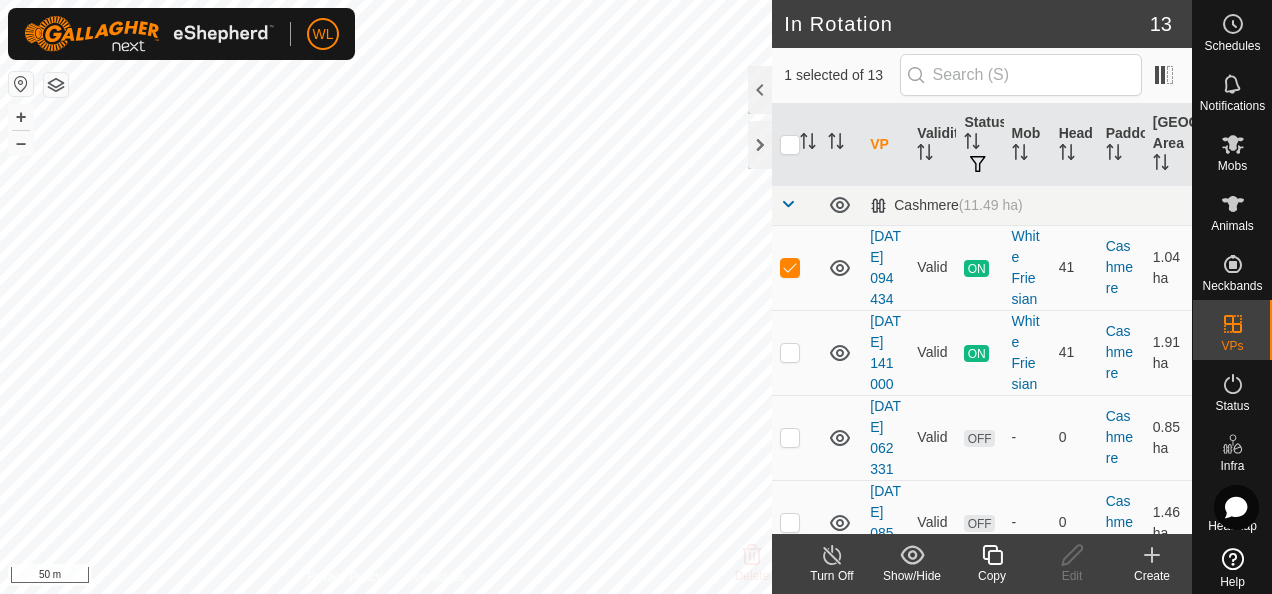 click on "Create" 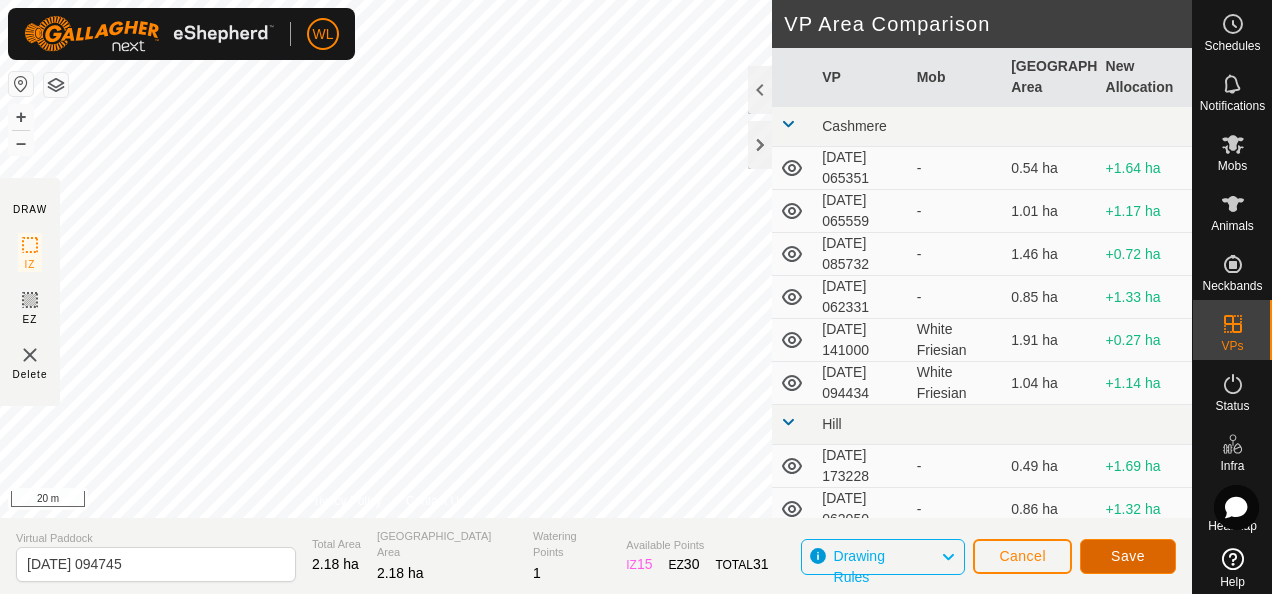 click on "Save" 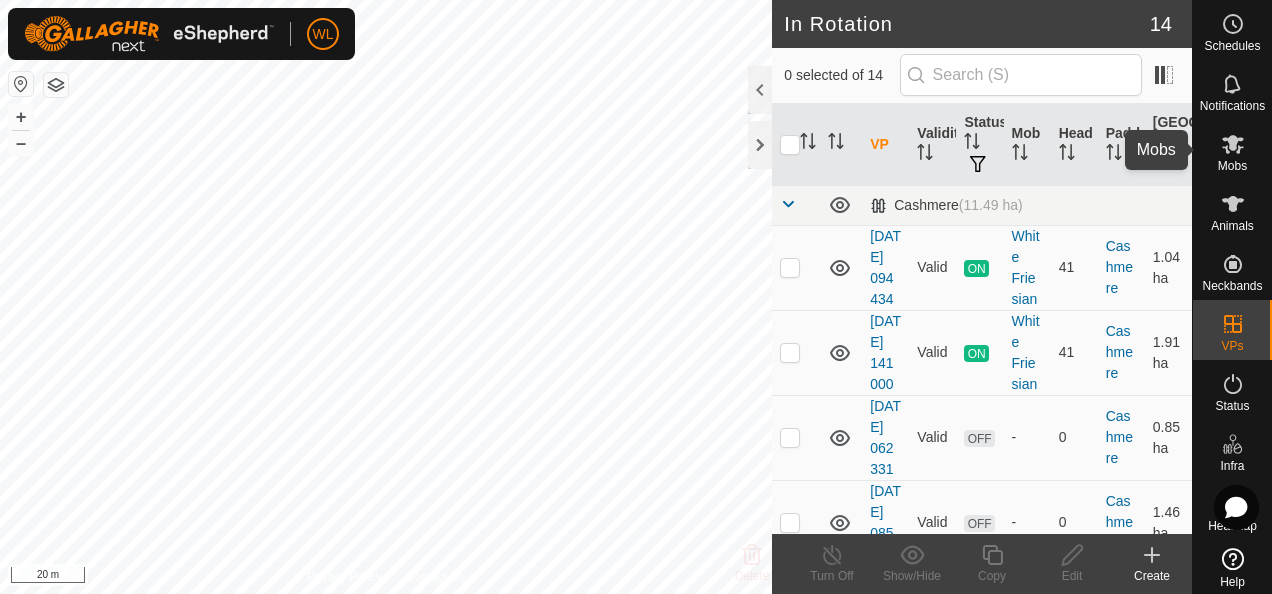 click at bounding box center (1233, 144) 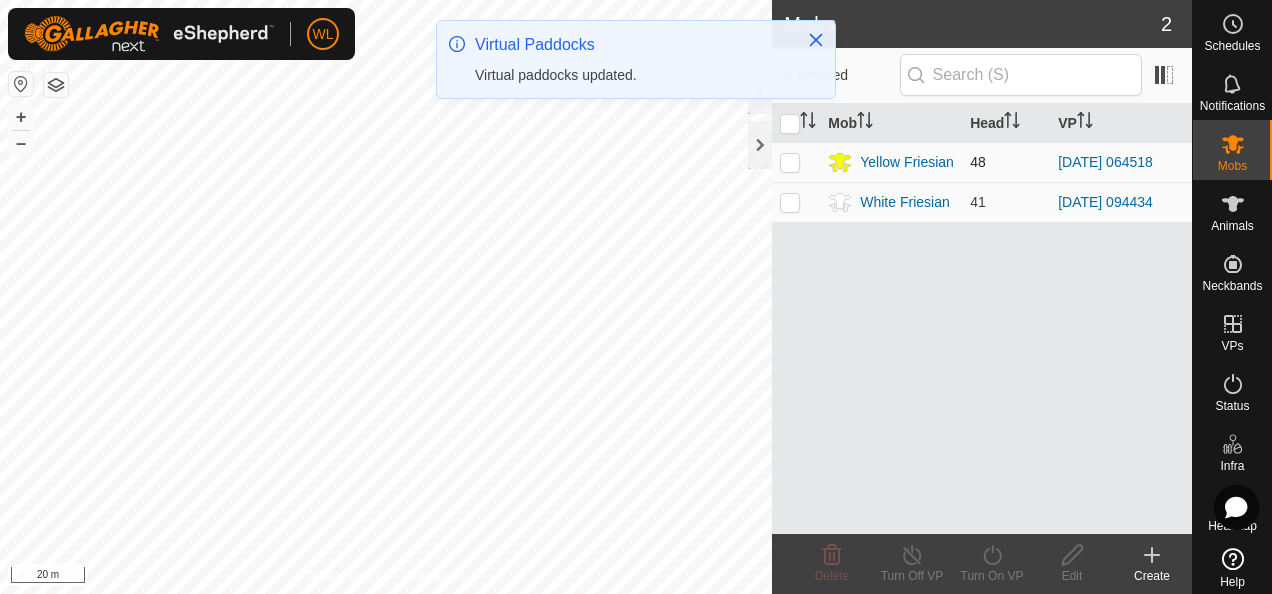 click at bounding box center [790, 162] 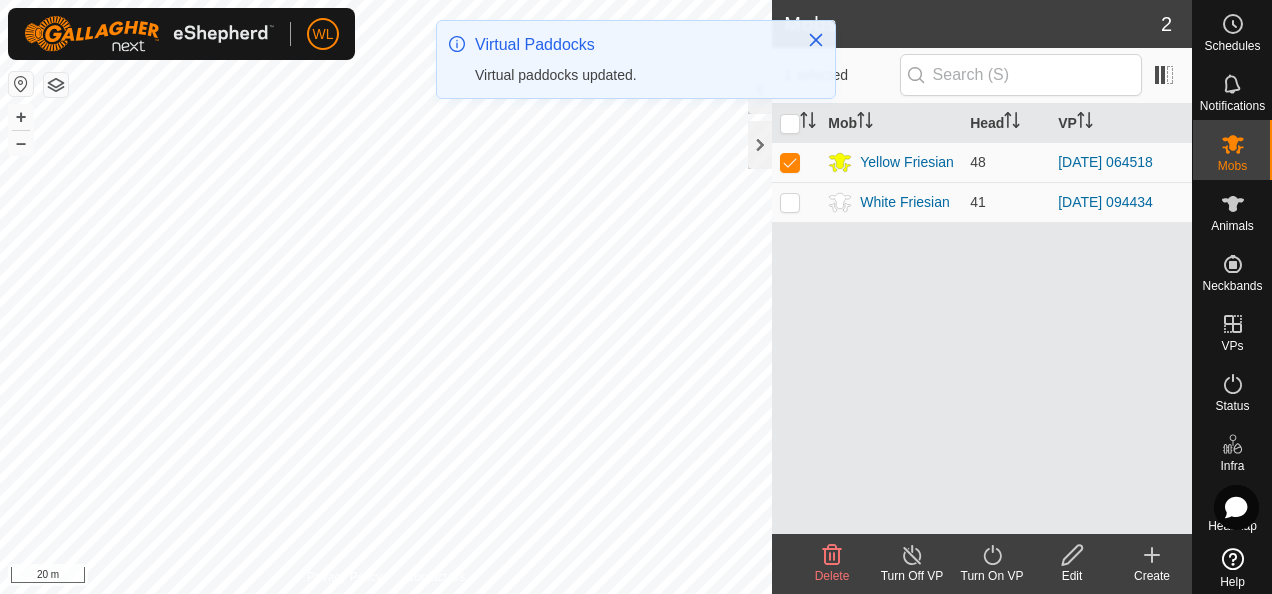 click 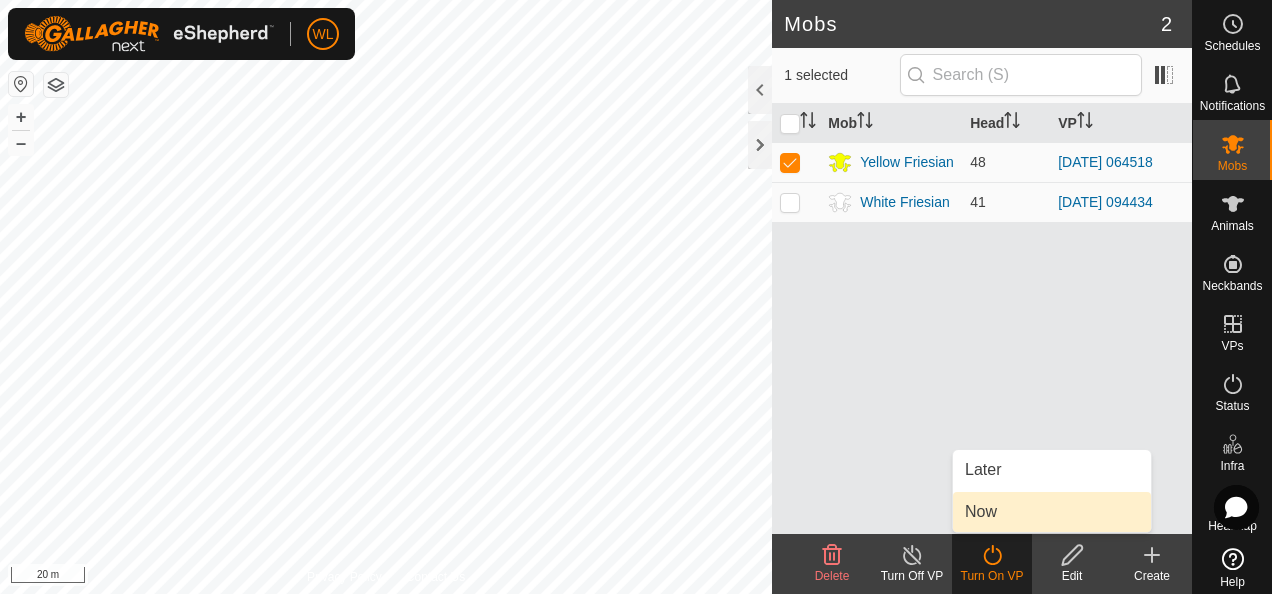 click on "Now" at bounding box center (1052, 512) 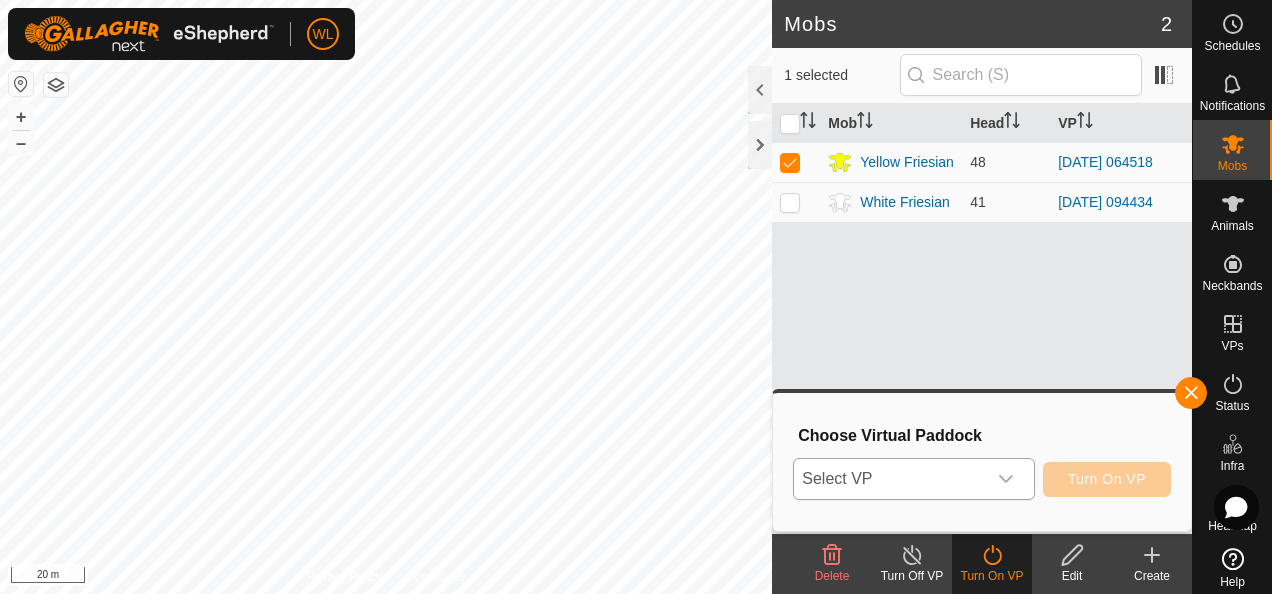 click on "Select VP" at bounding box center [889, 479] 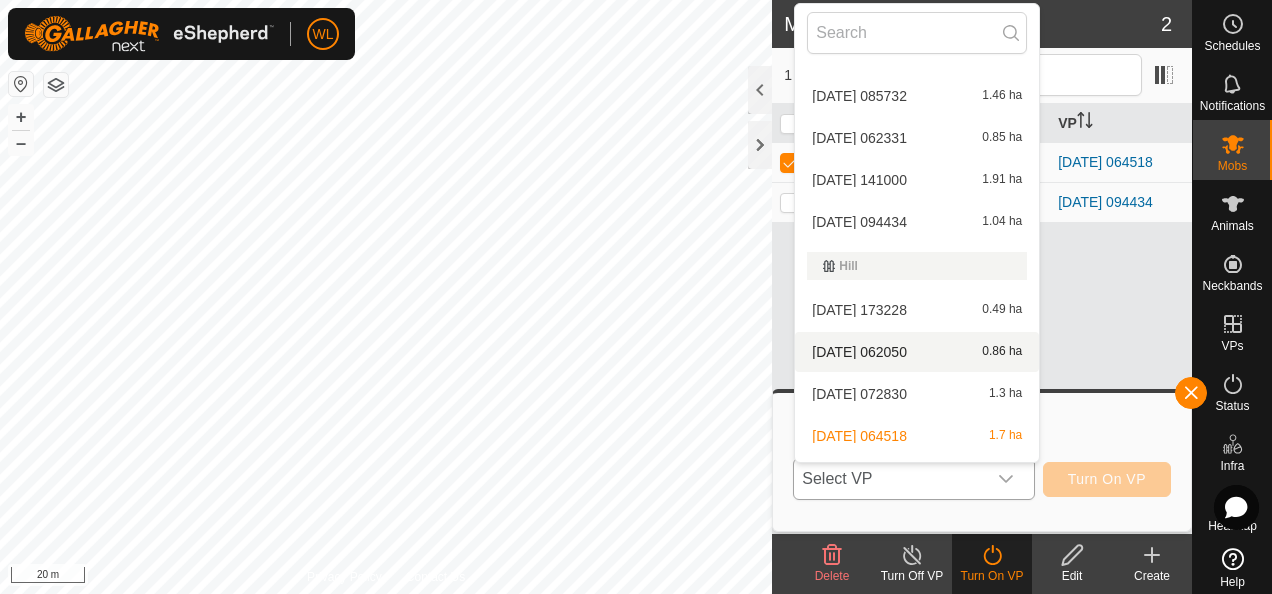 scroll, scrollTop: 126, scrollLeft: 0, axis: vertical 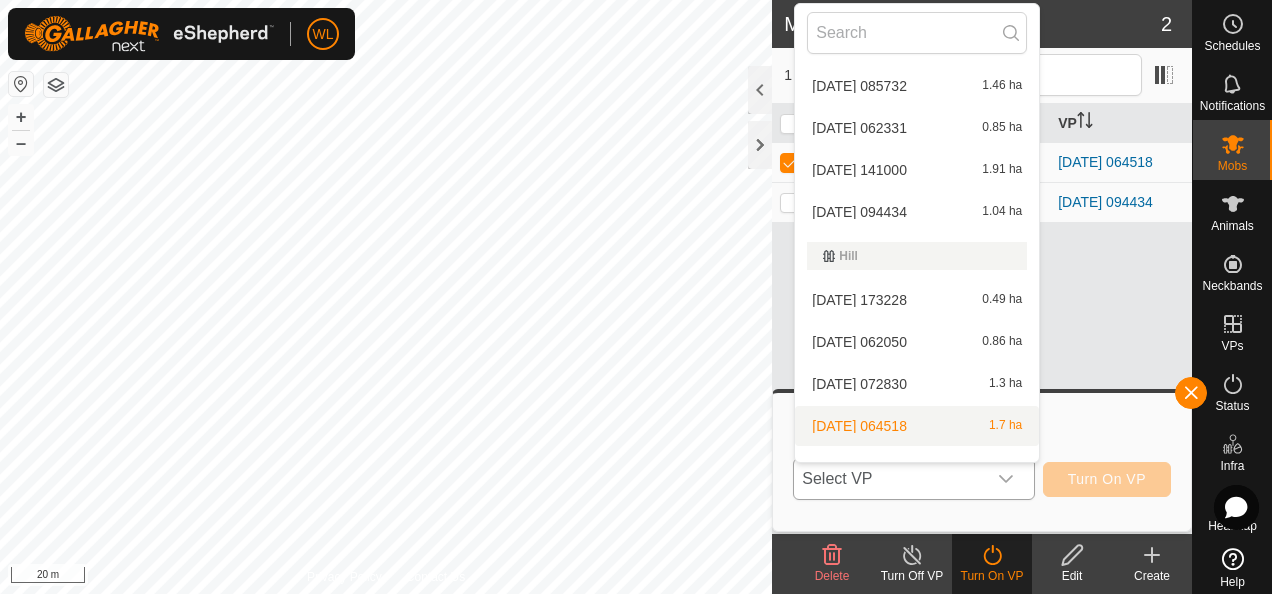 click on "2025-07-25 064518  1.7 ha" at bounding box center [917, 426] 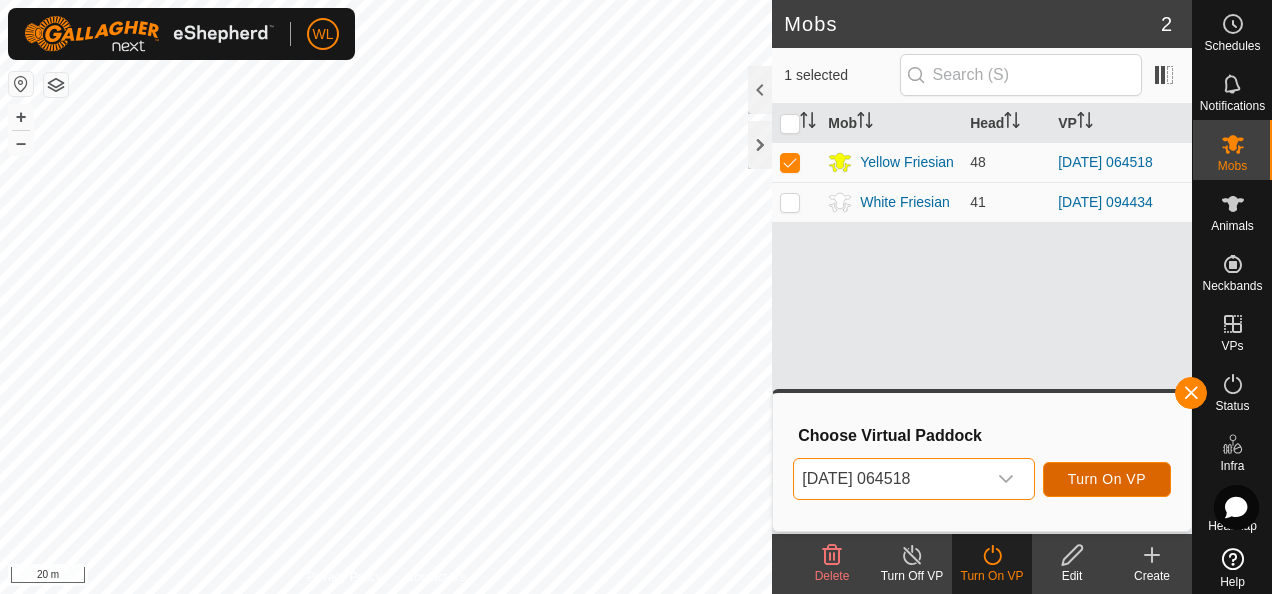 click on "Turn On VP" at bounding box center [1107, 479] 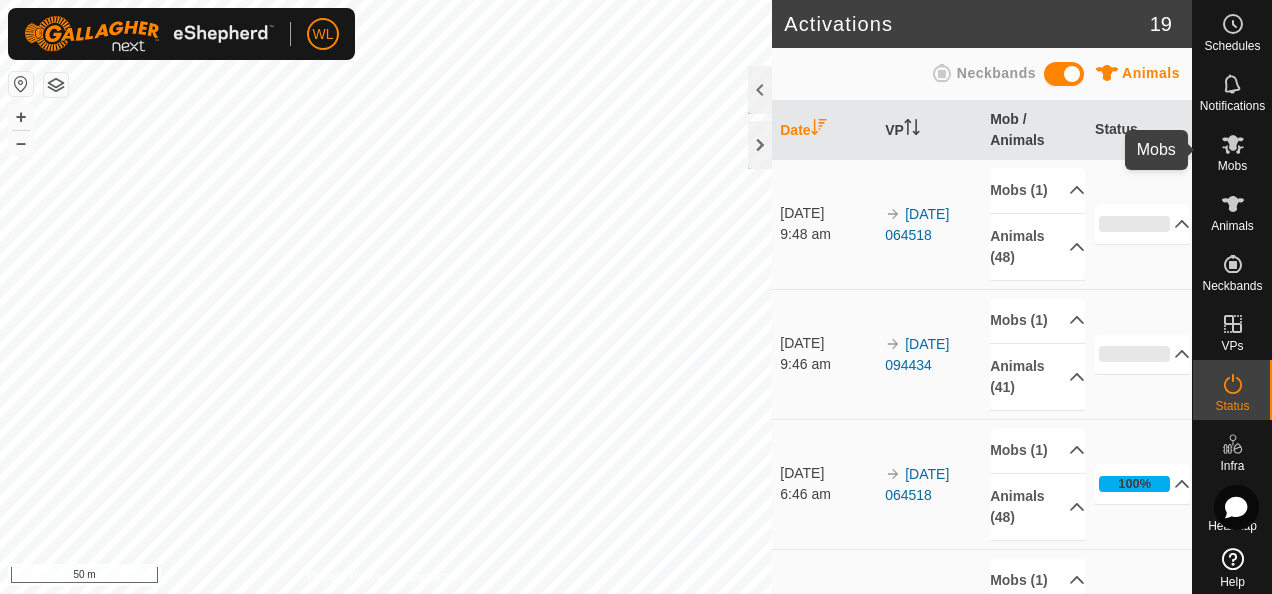 click 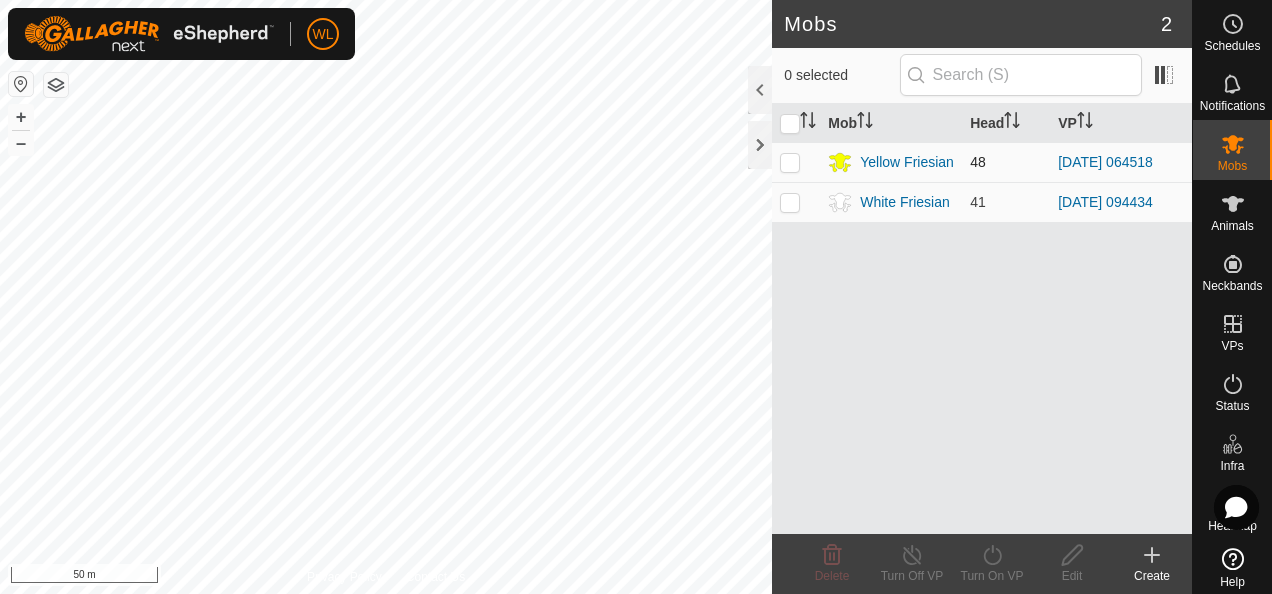 click at bounding box center (790, 162) 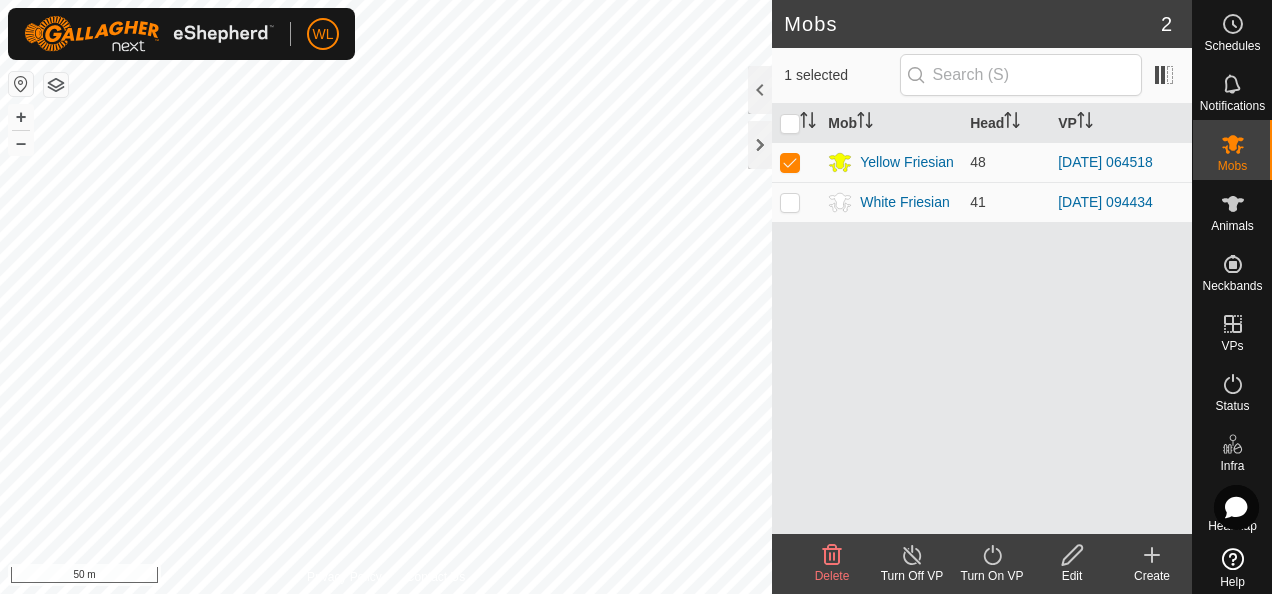 click 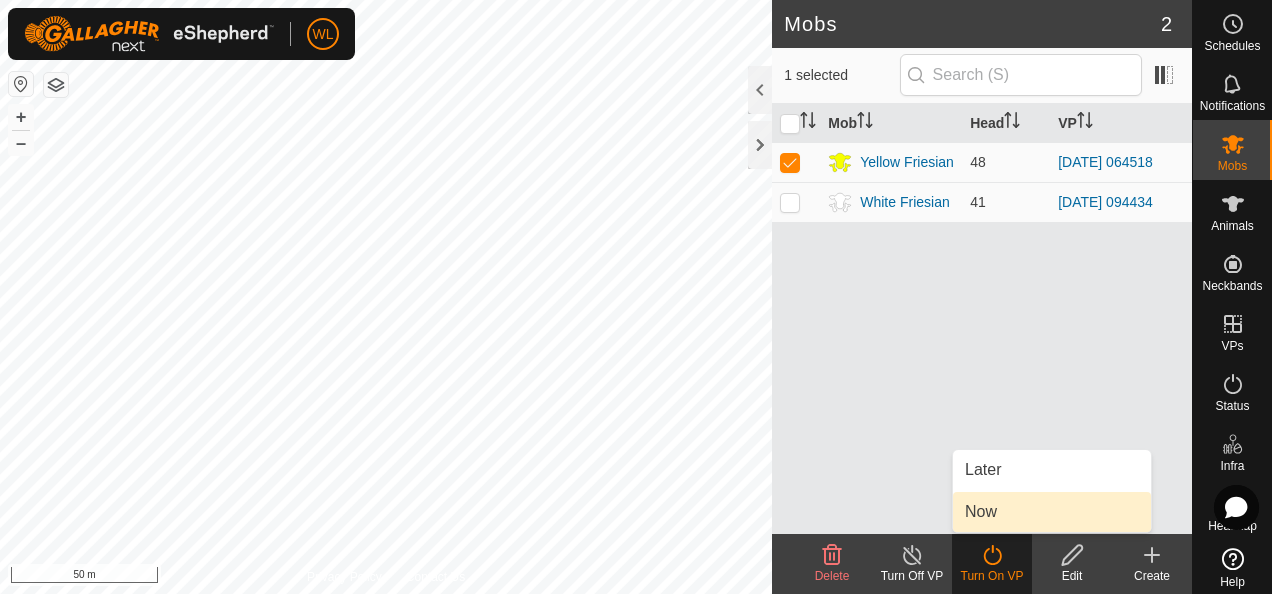click on "Now" at bounding box center [1052, 512] 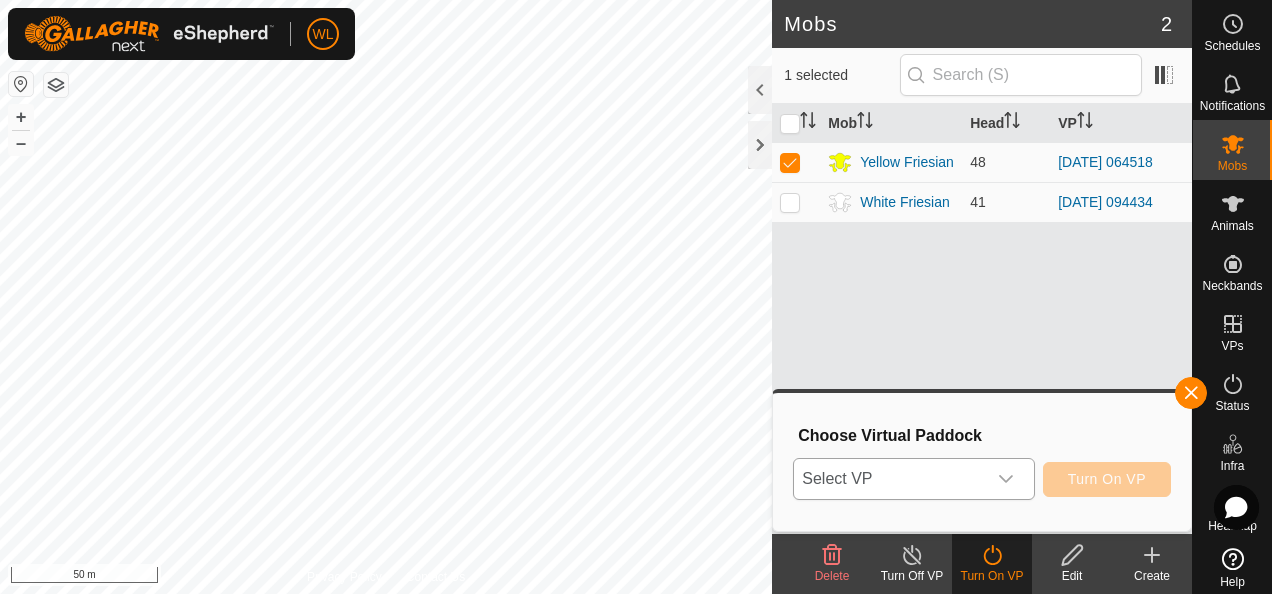 click on "Select VP" at bounding box center (889, 479) 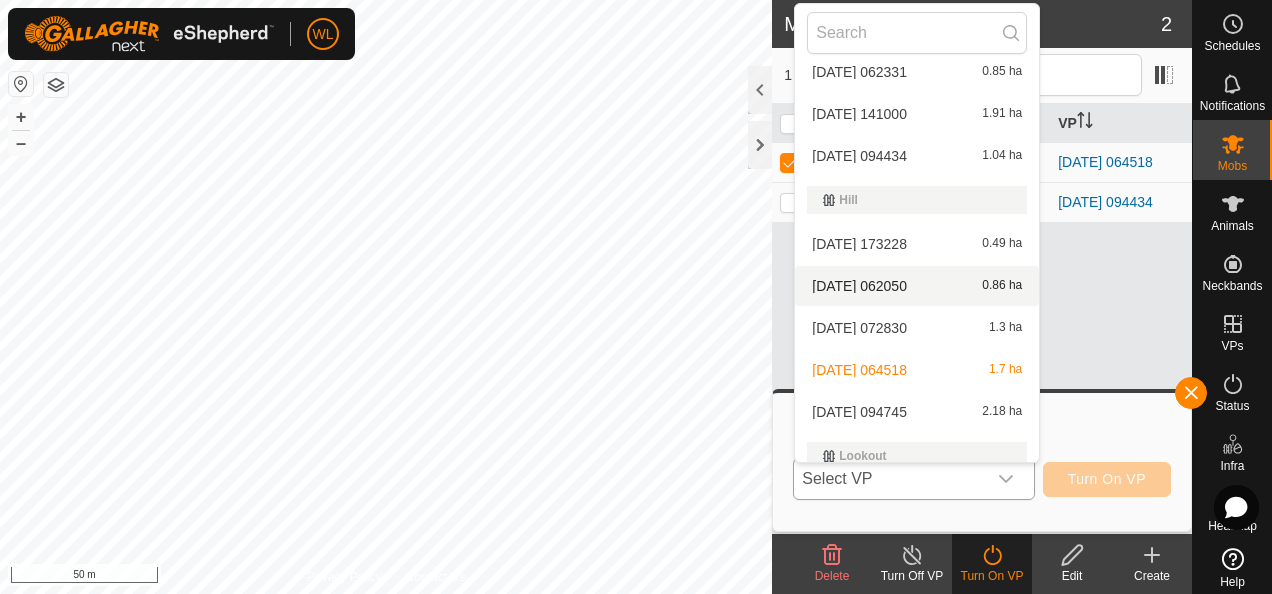 scroll, scrollTop: 226, scrollLeft: 0, axis: vertical 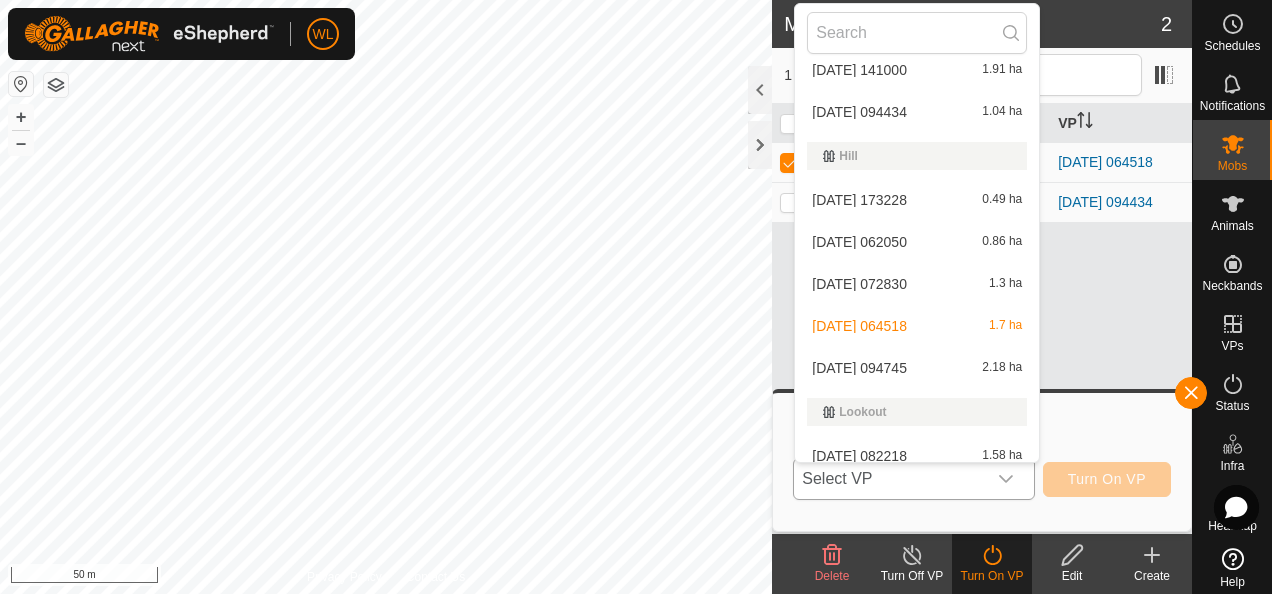 click on "2025-07-27 094745  2.18 ha" at bounding box center (917, 368) 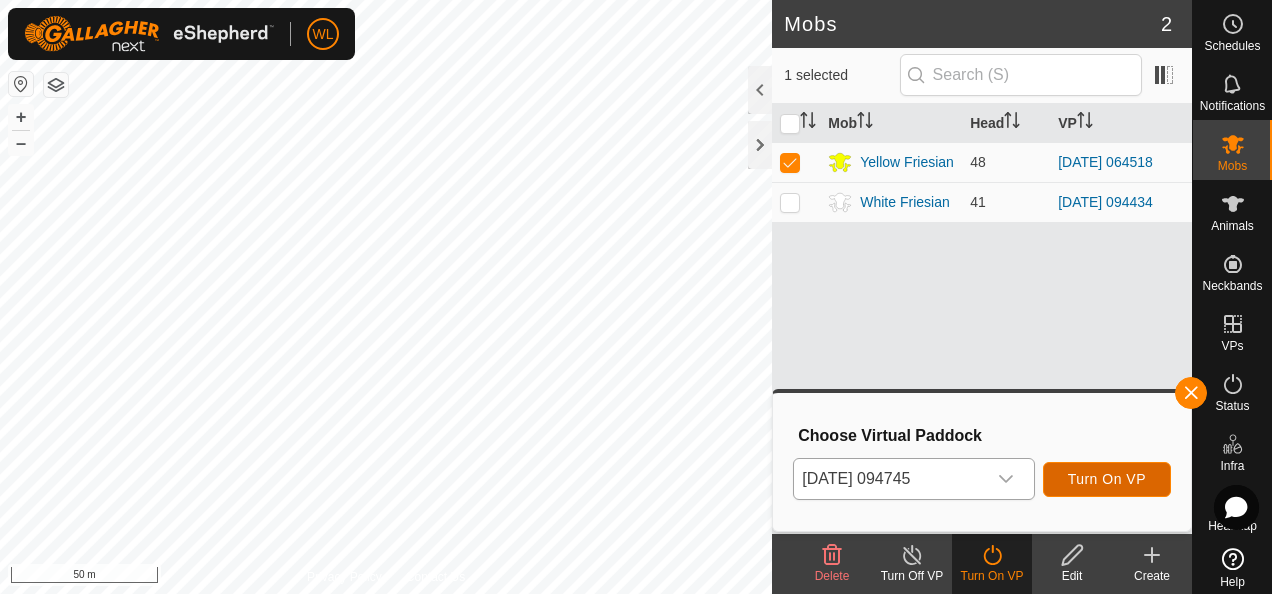 click on "Turn On VP" at bounding box center [1107, 479] 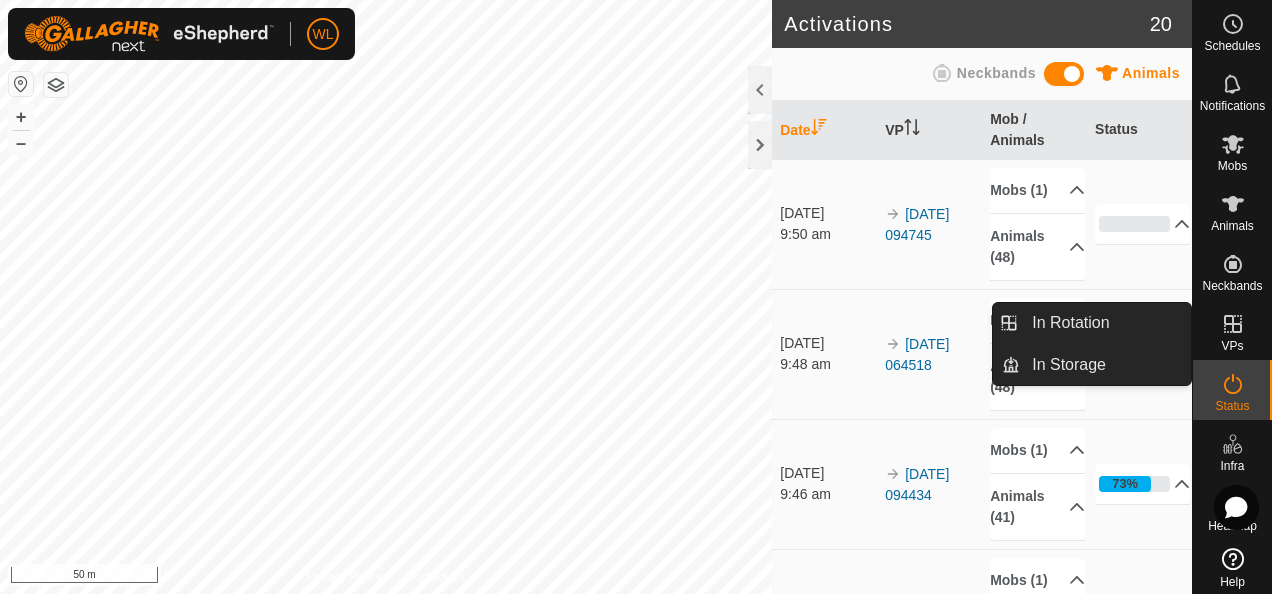click 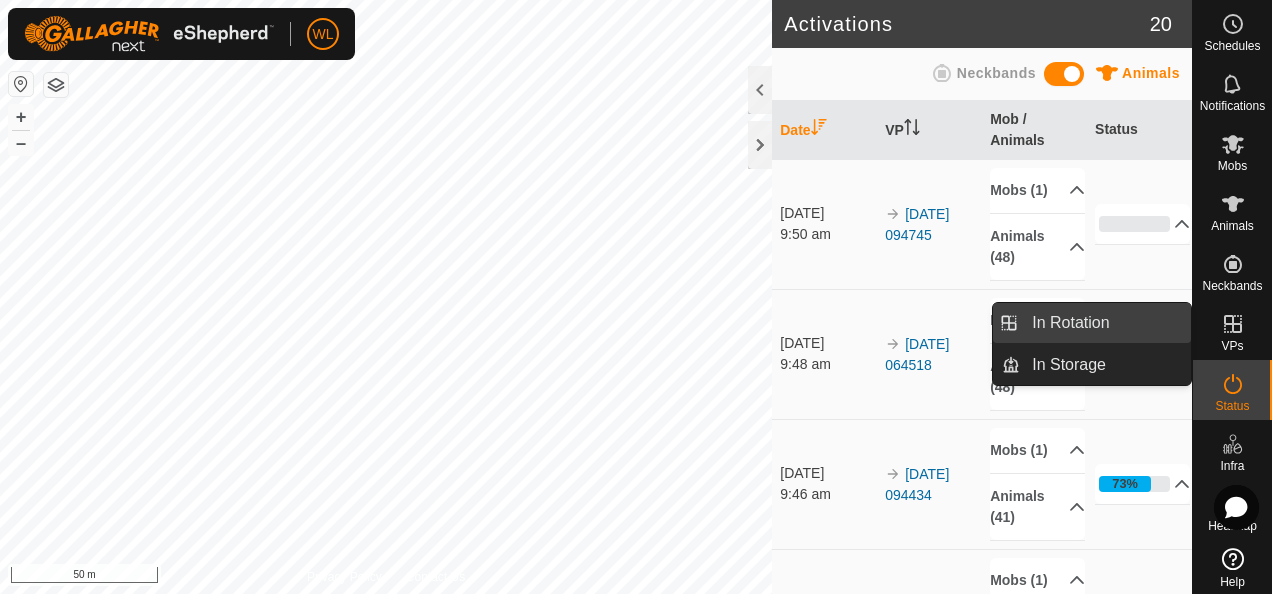click on "In Rotation" at bounding box center (1105, 323) 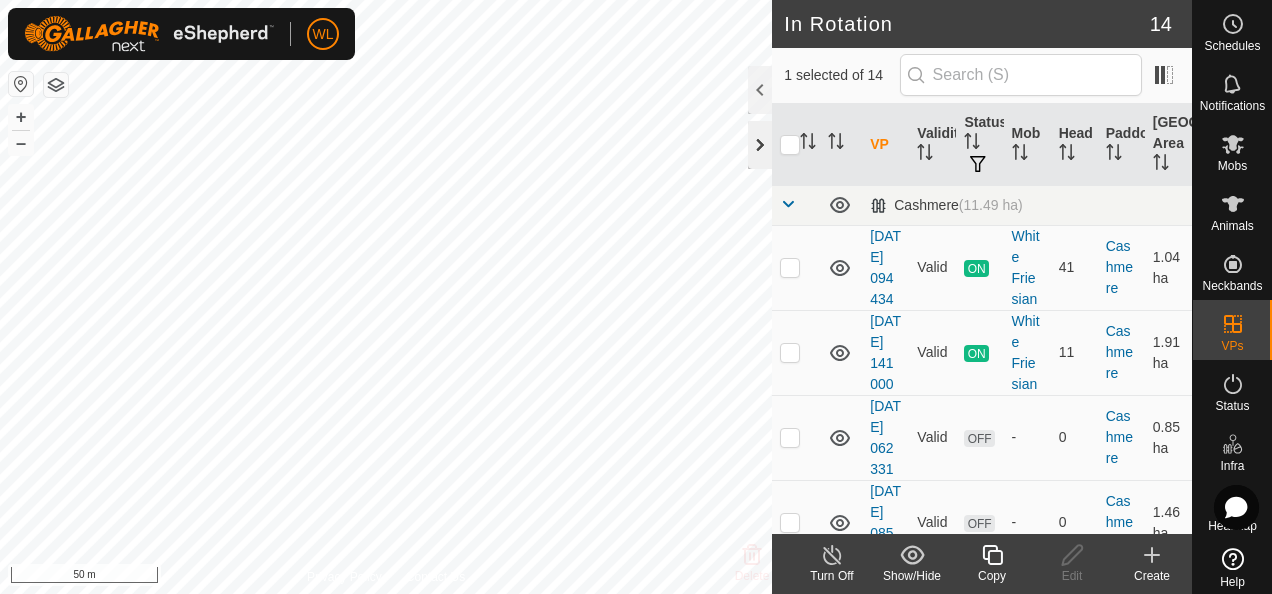 click 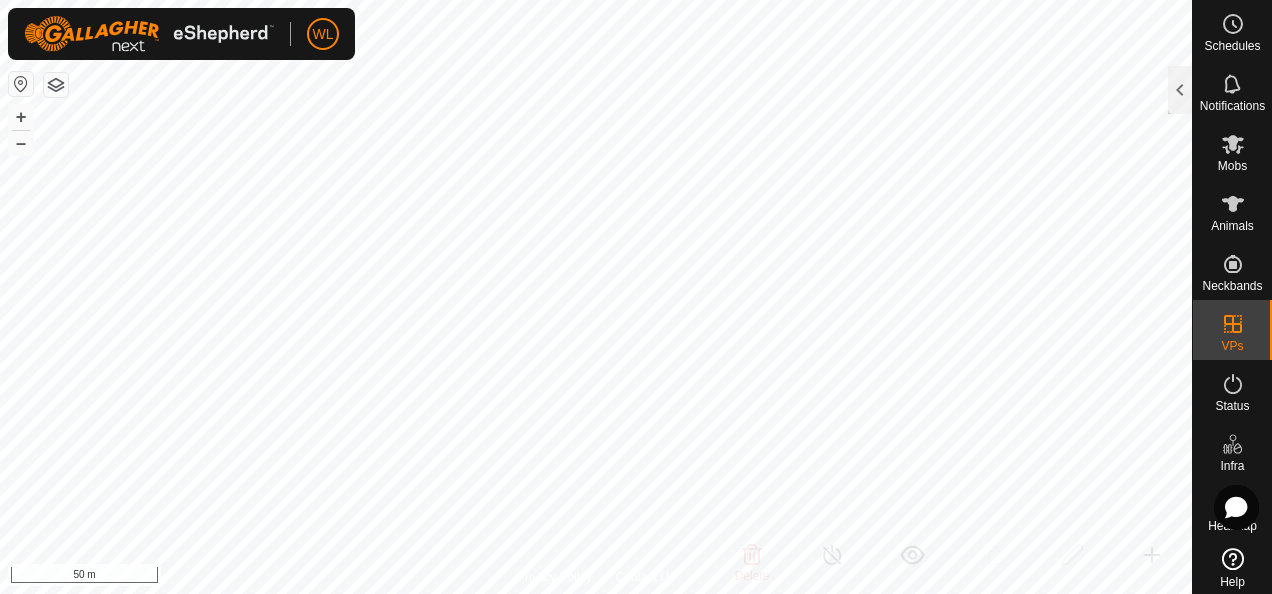 checkbox on "false" 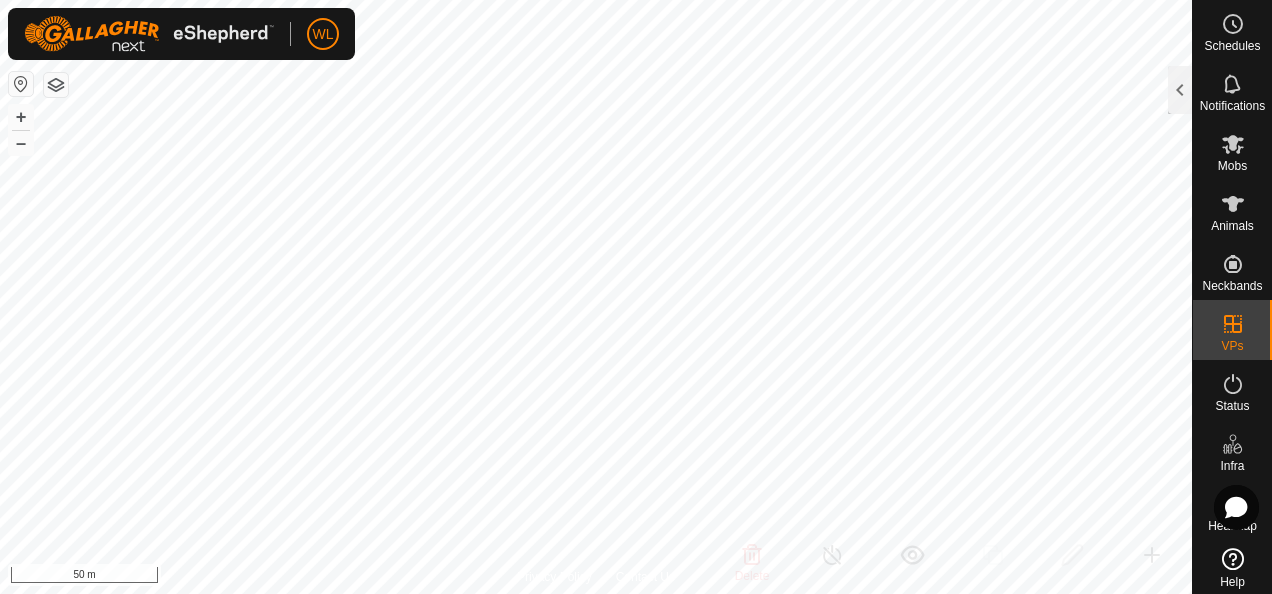 checkbox on "false" 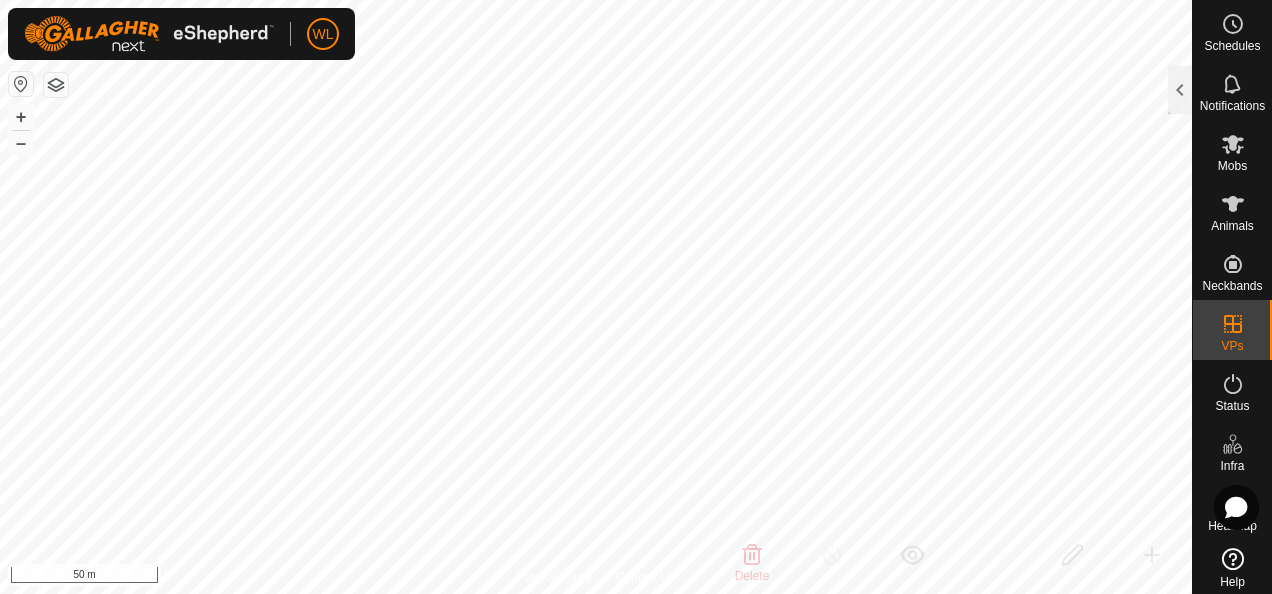 checkbox on "false" 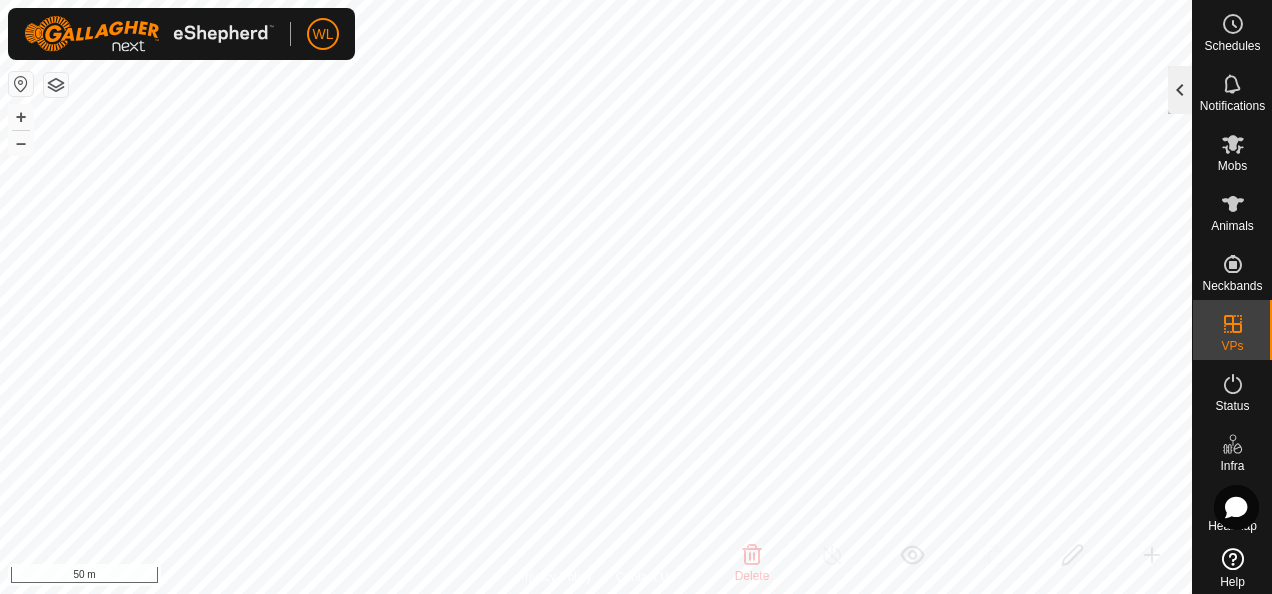 click 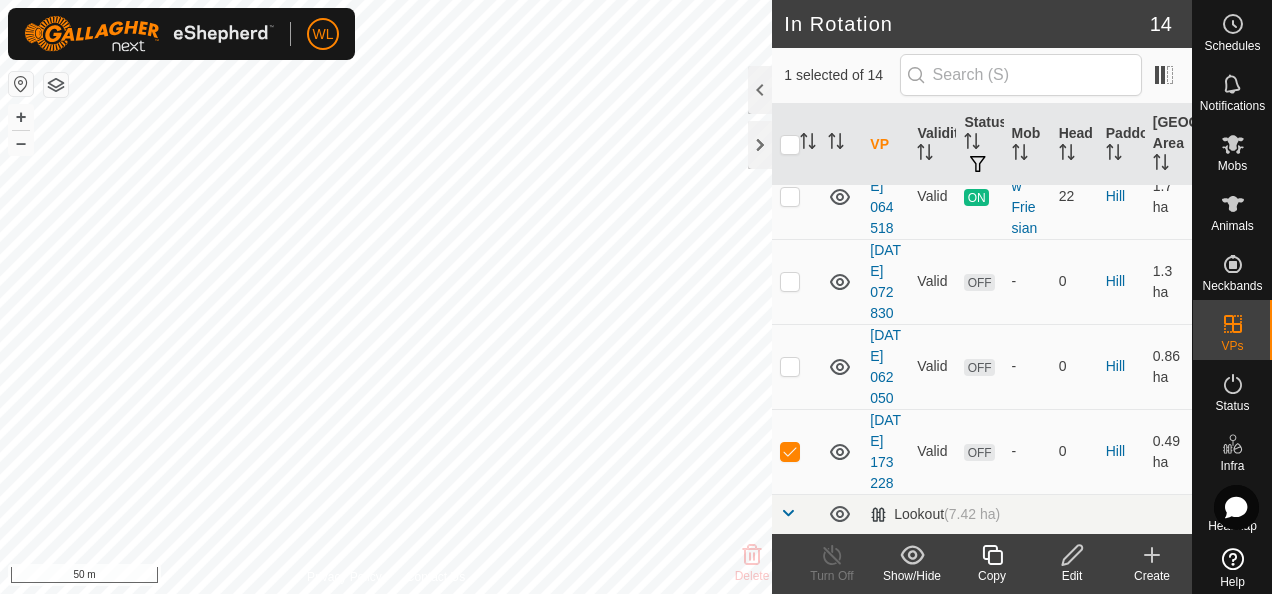 scroll, scrollTop: 700, scrollLeft: 0, axis: vertical 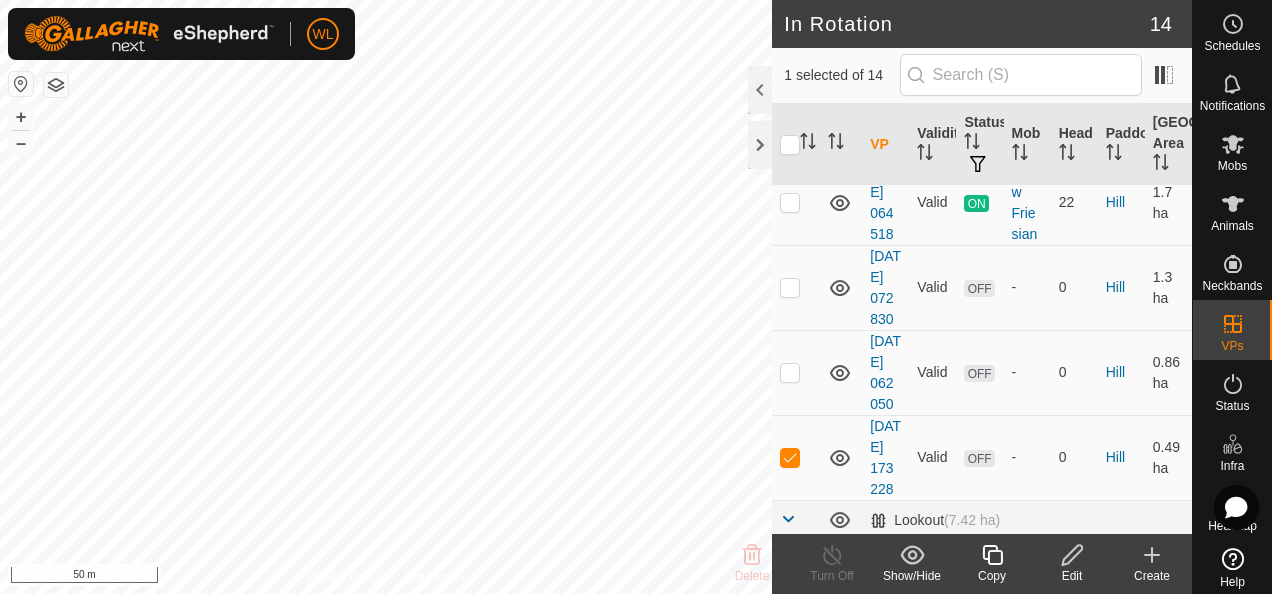 click at bounding box center (790, 117) 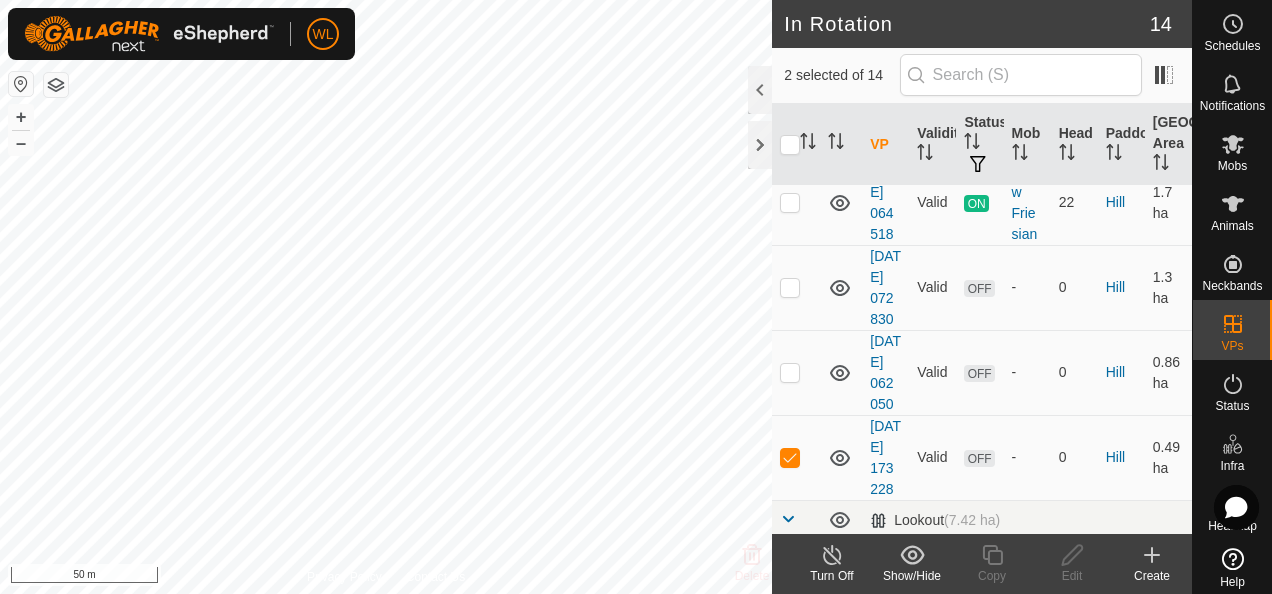 click at bounding box center (790, 117) 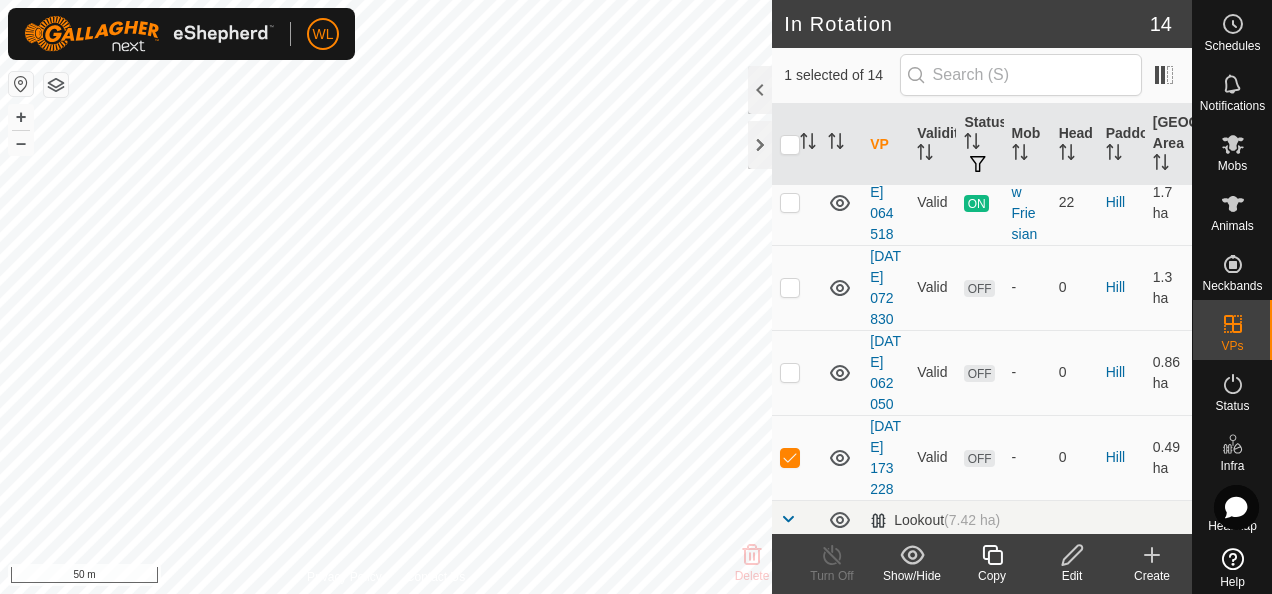 scroll, scrollTop: 900, scrollLeft: 0, axis: vertical 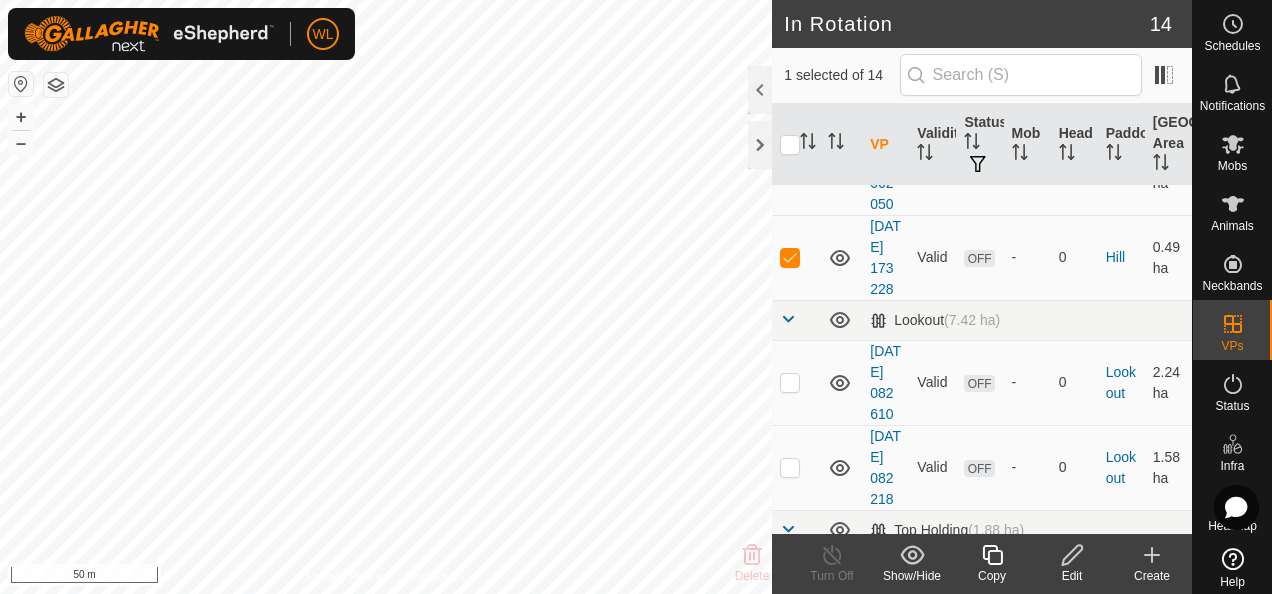click at bounding box center [790, 2] 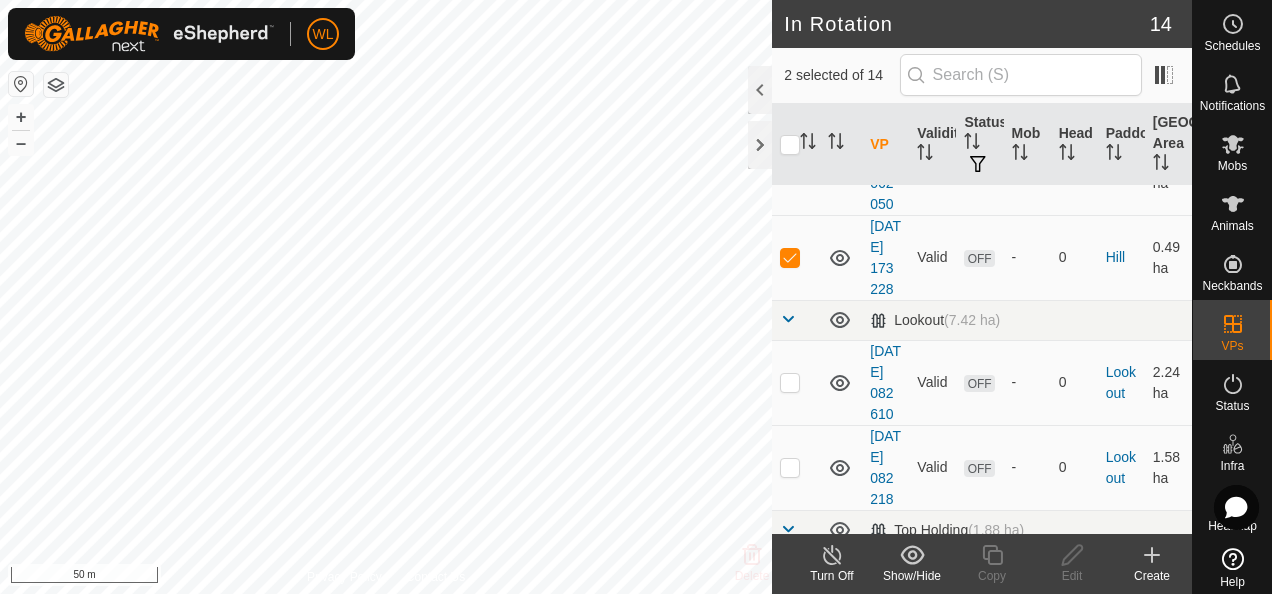 click at bounding box center (790, 2) 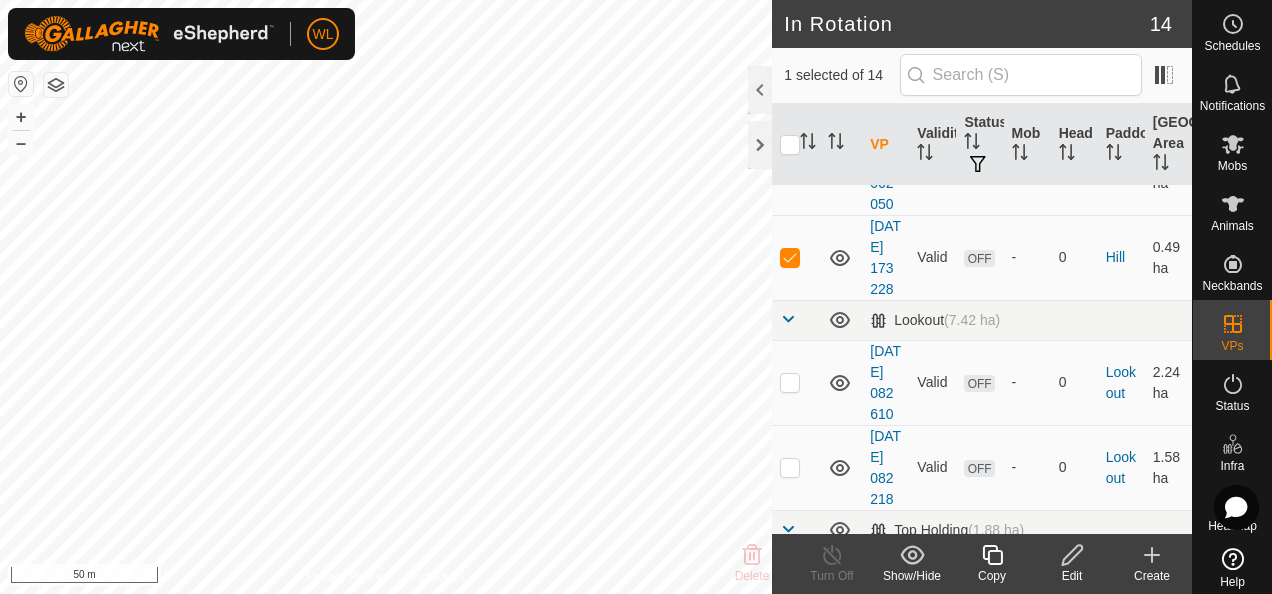 scroll, scrollTop: 1100, scrollLeft: 0, axis: vertical 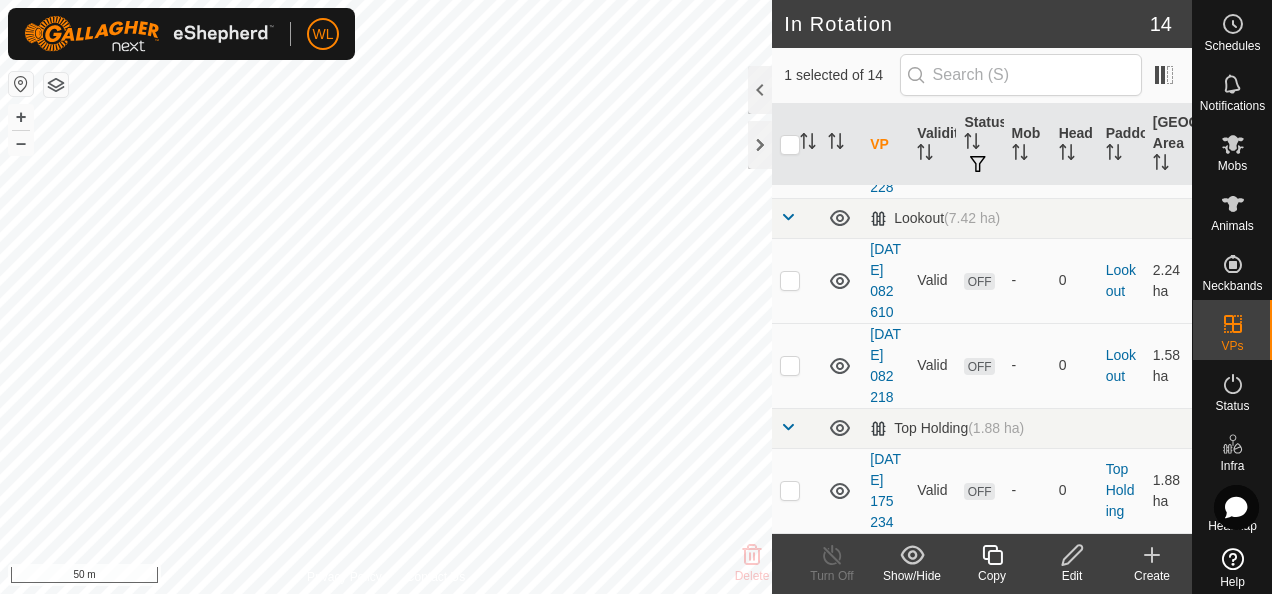 click at bounding box center (790, -15) 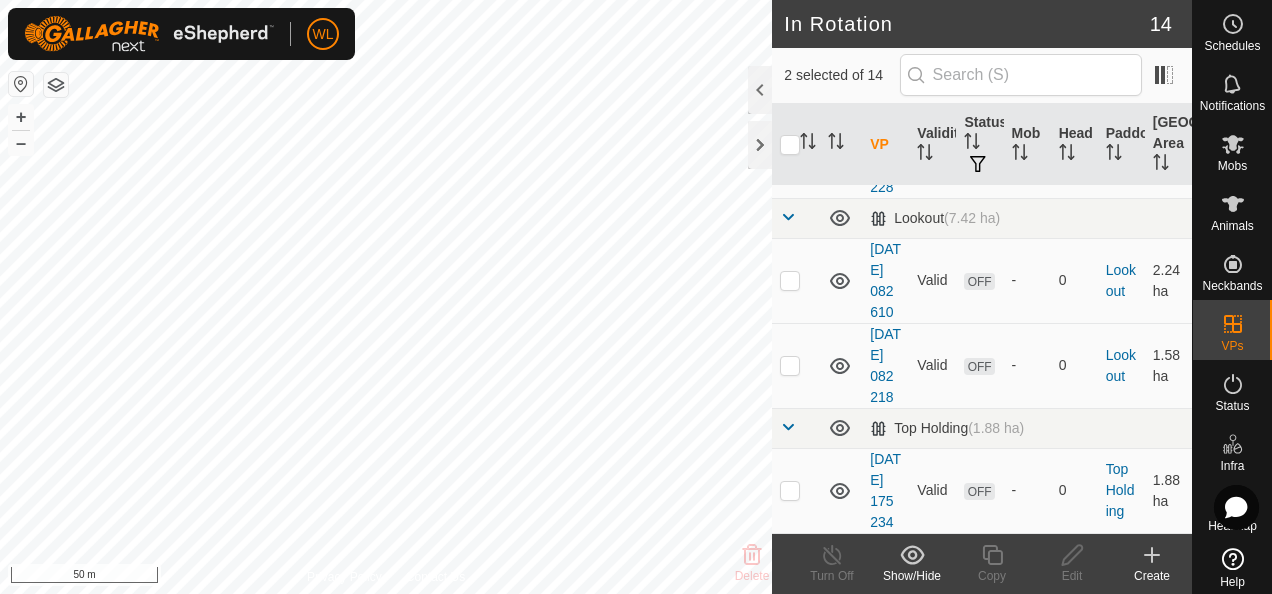 click at bounding box center [790, 70] 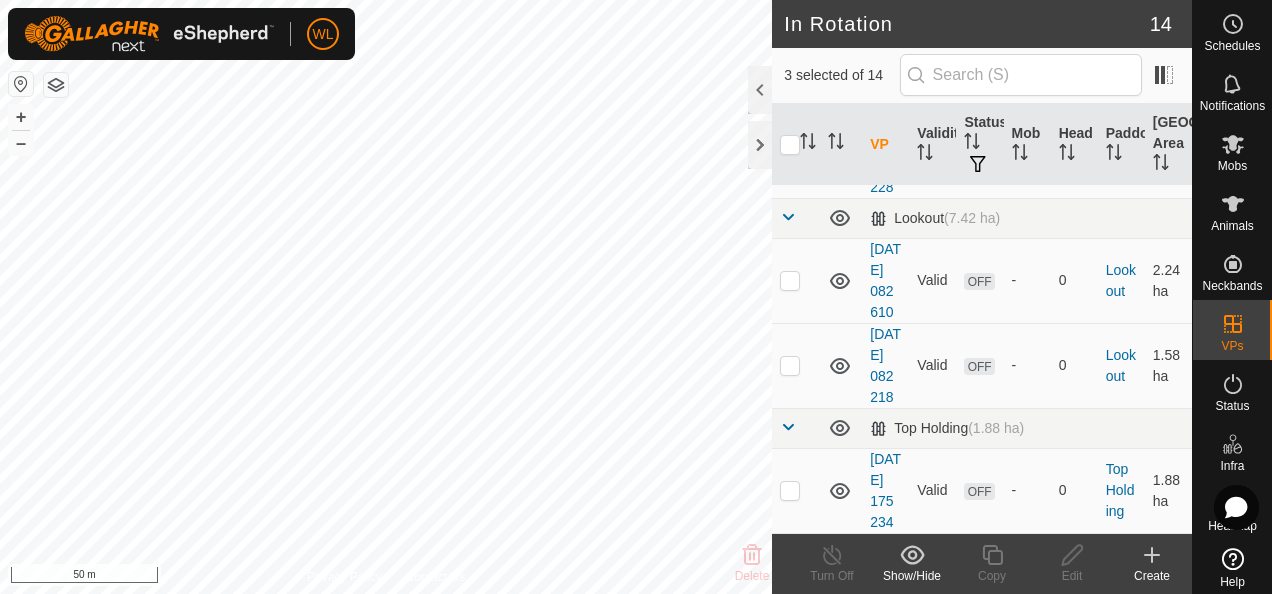 click 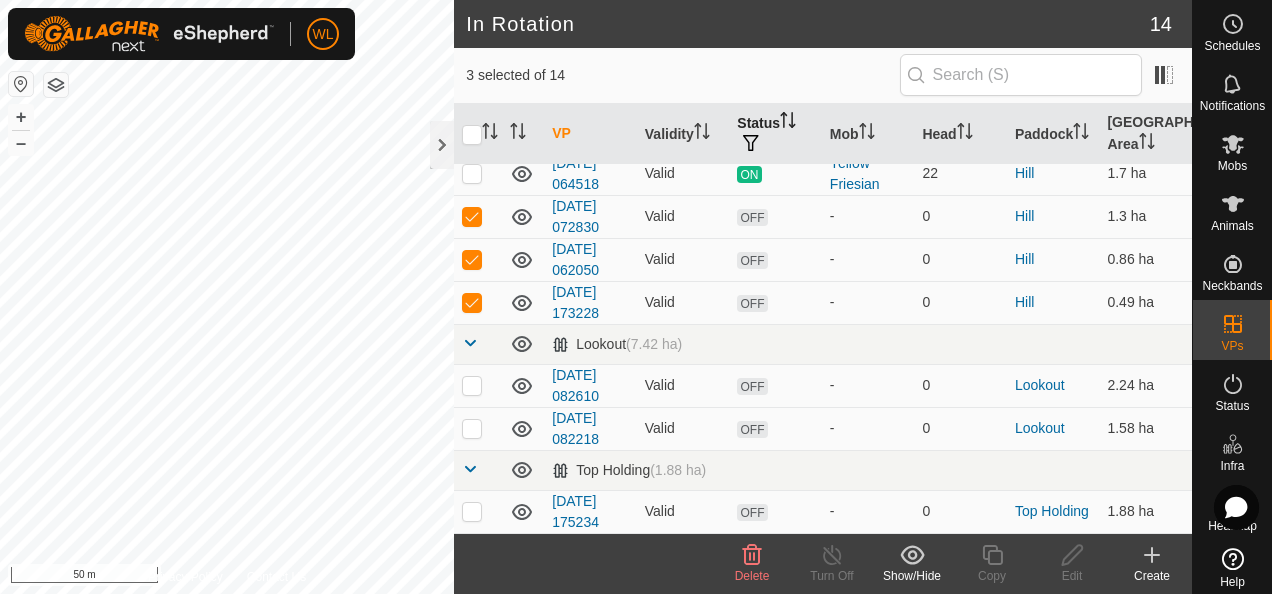 scroll, scrollTop: 386, scrollLeft: 0, axis: vertical 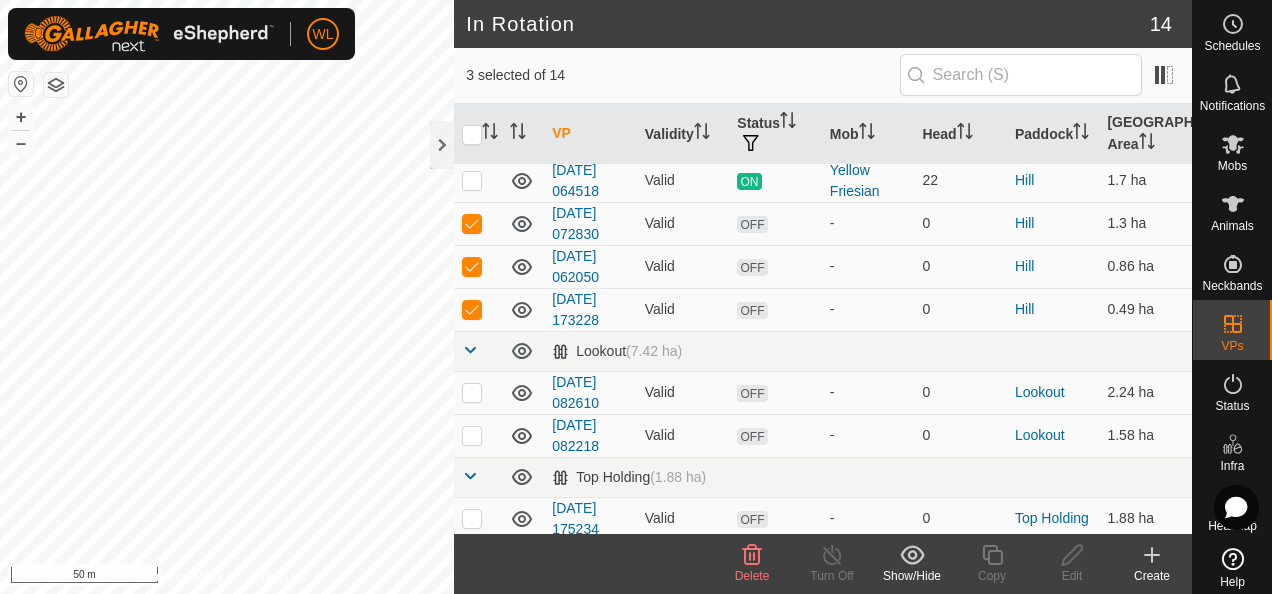 click 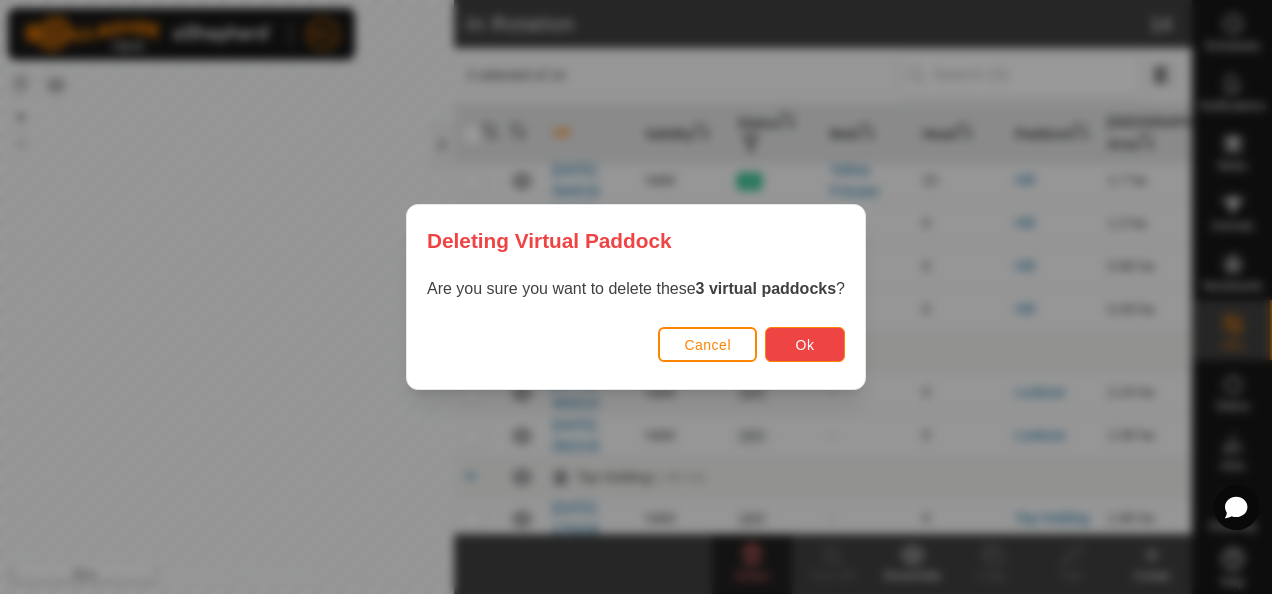 click on "Ok" at bounding box center [805, 344] 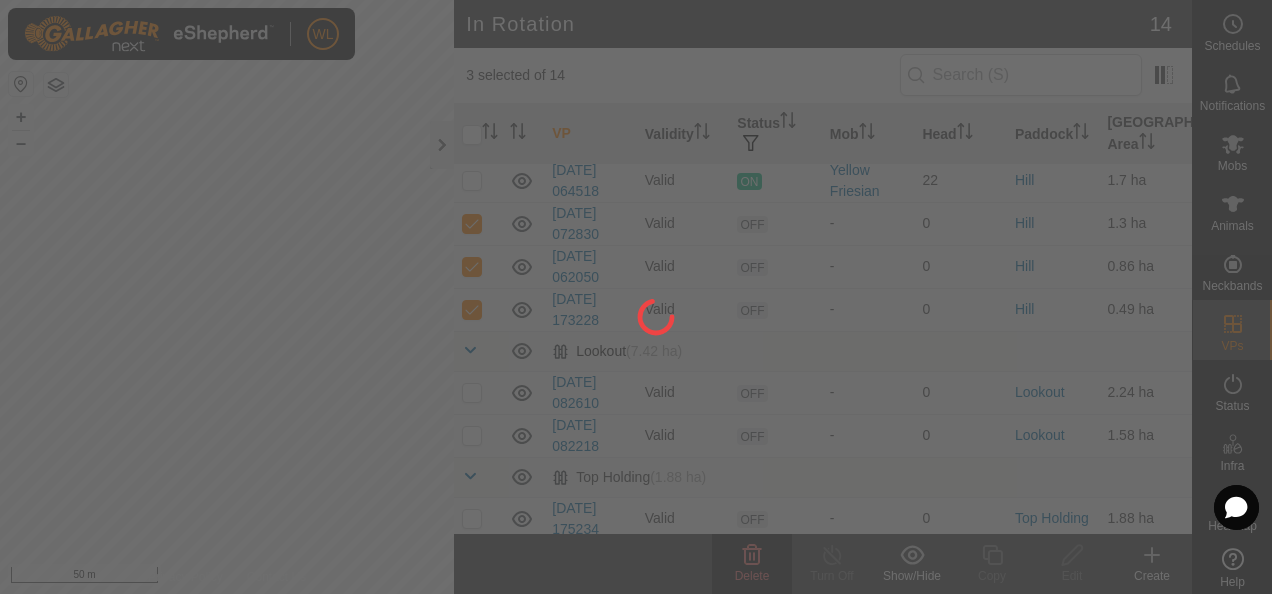 checkbox on "false" 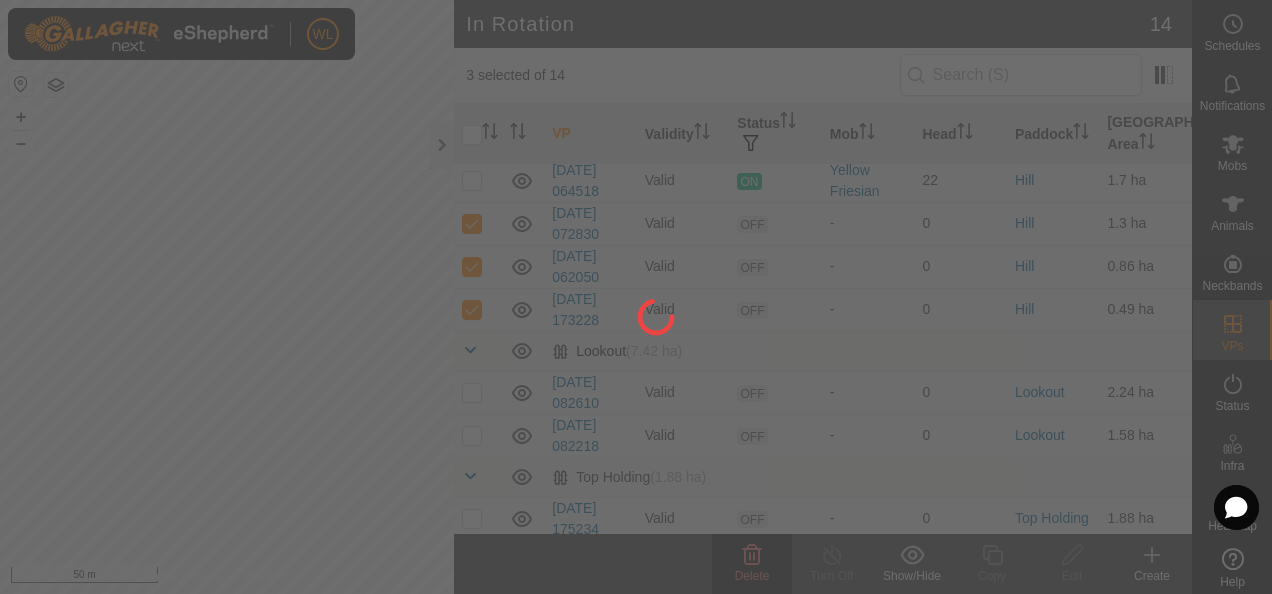 checkbox on "false" 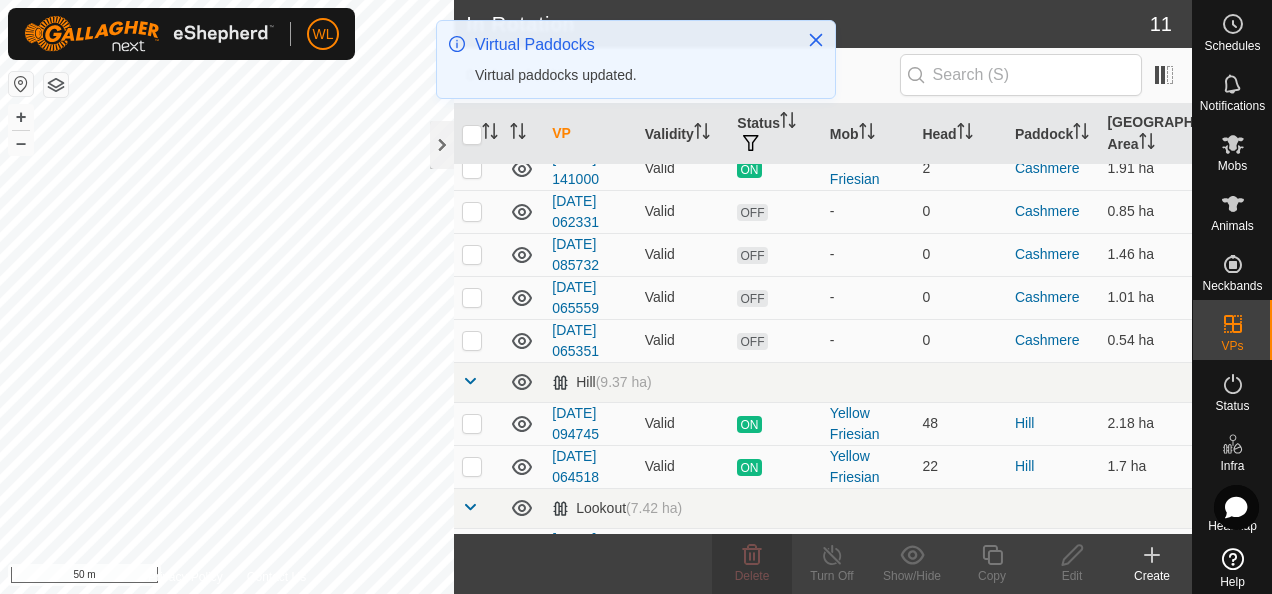 scroll, scrollTop: 200, scrollLeft: 0, axis: vertical 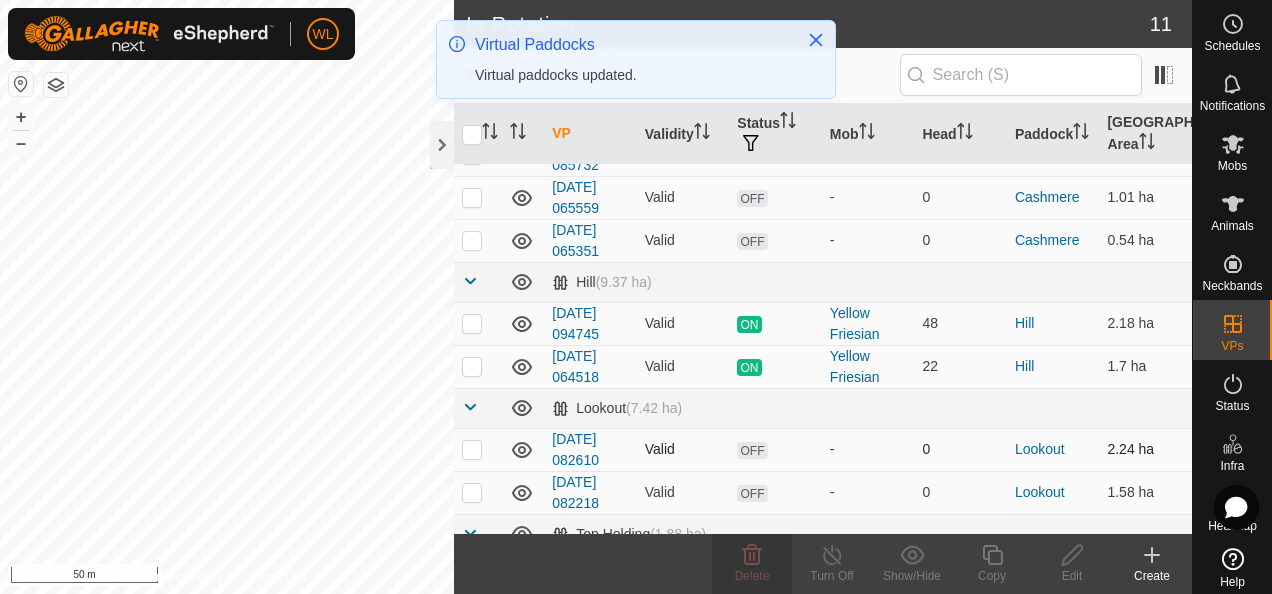 click at bounding box center (472, 449) 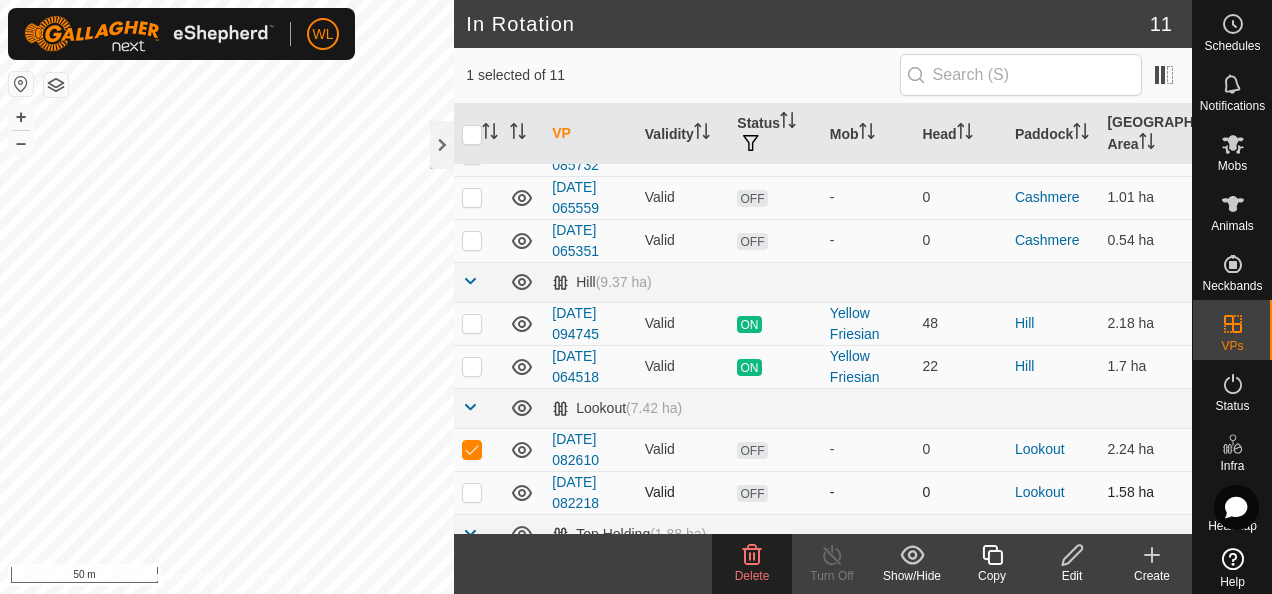 click at bounding box center (472, 492) 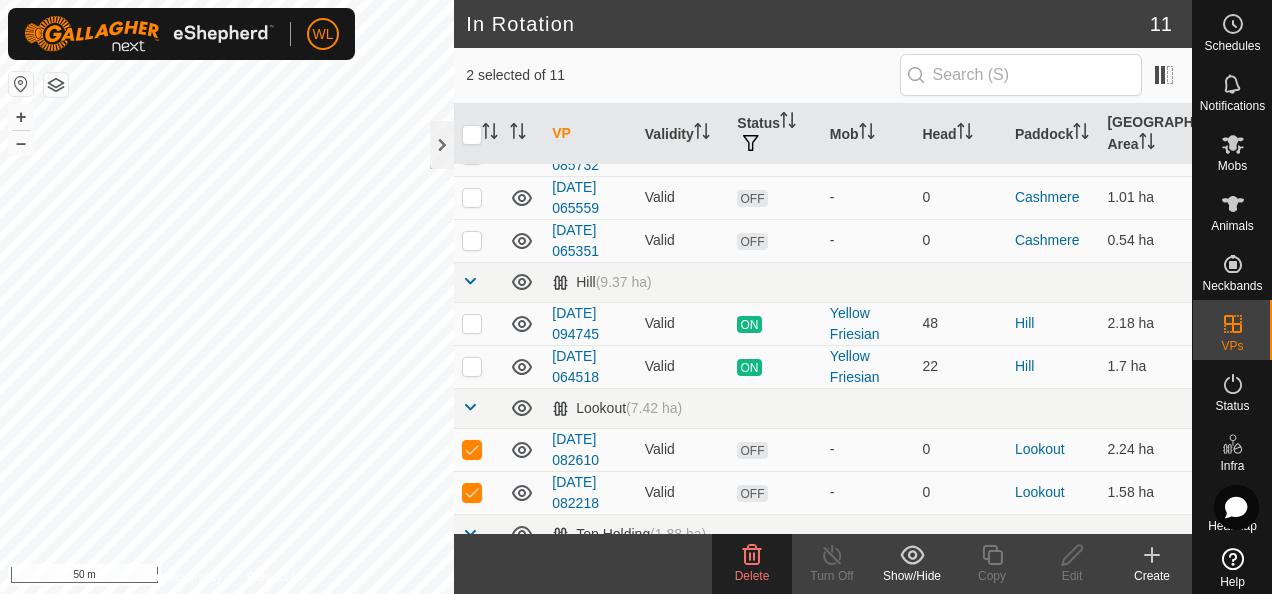 click 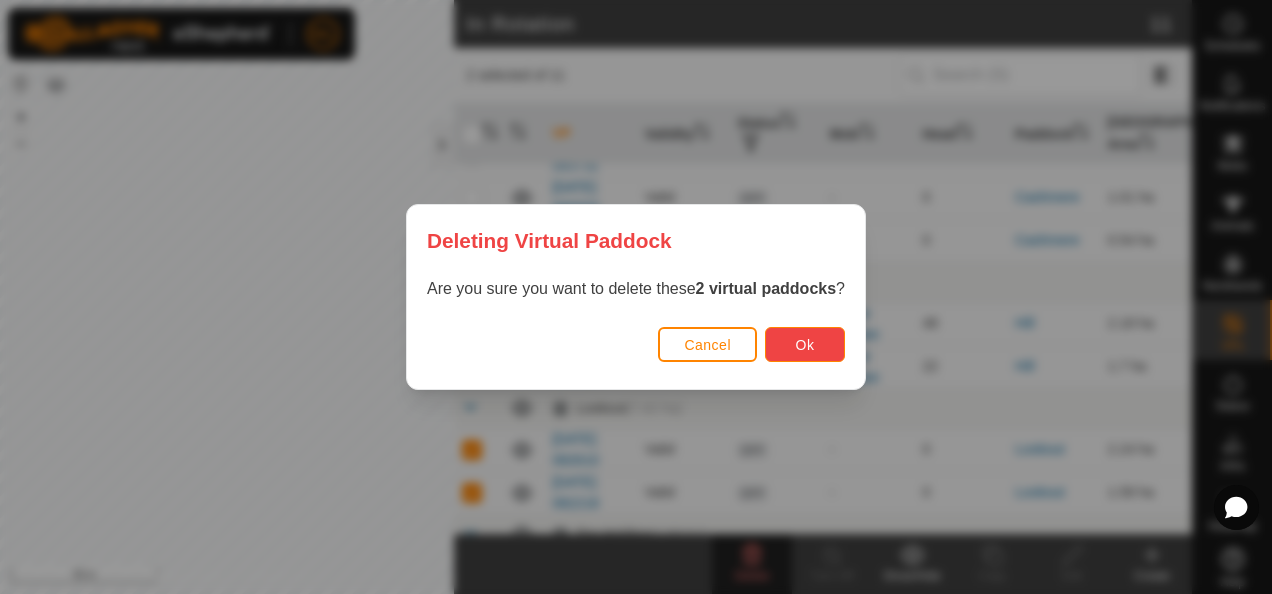 click on "Ok" at bounding box center (805, 345) 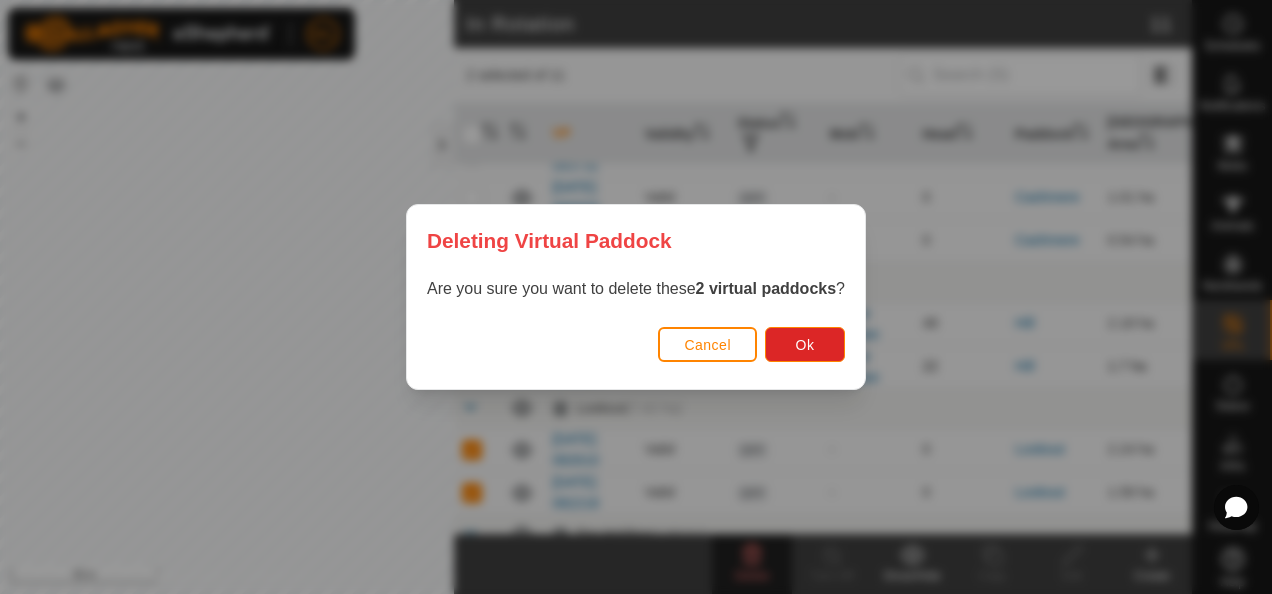 checkbox on "false" 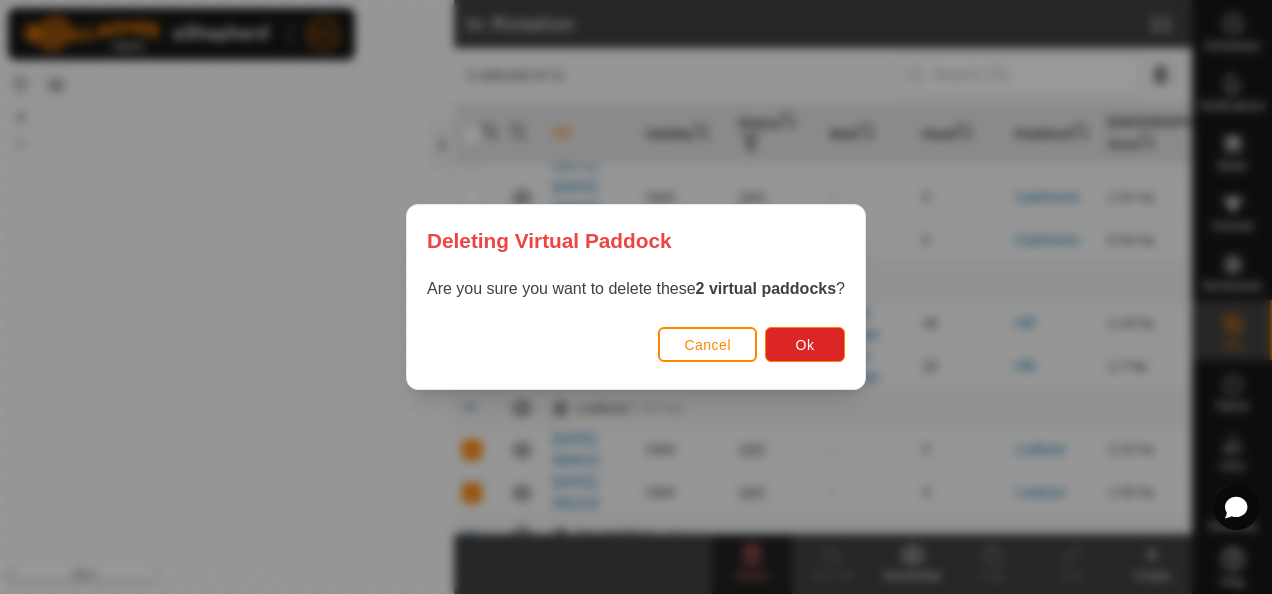 checkbox on "false" 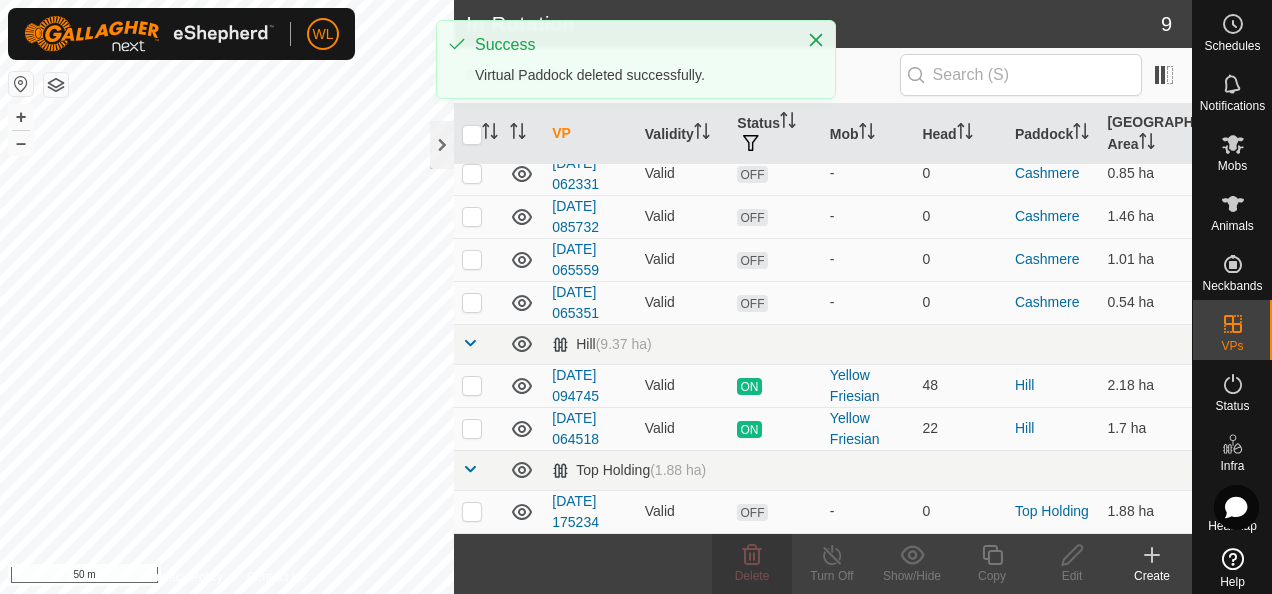 scroll, scrollTop: 132, scrollLeft: 0, axis: vertical 